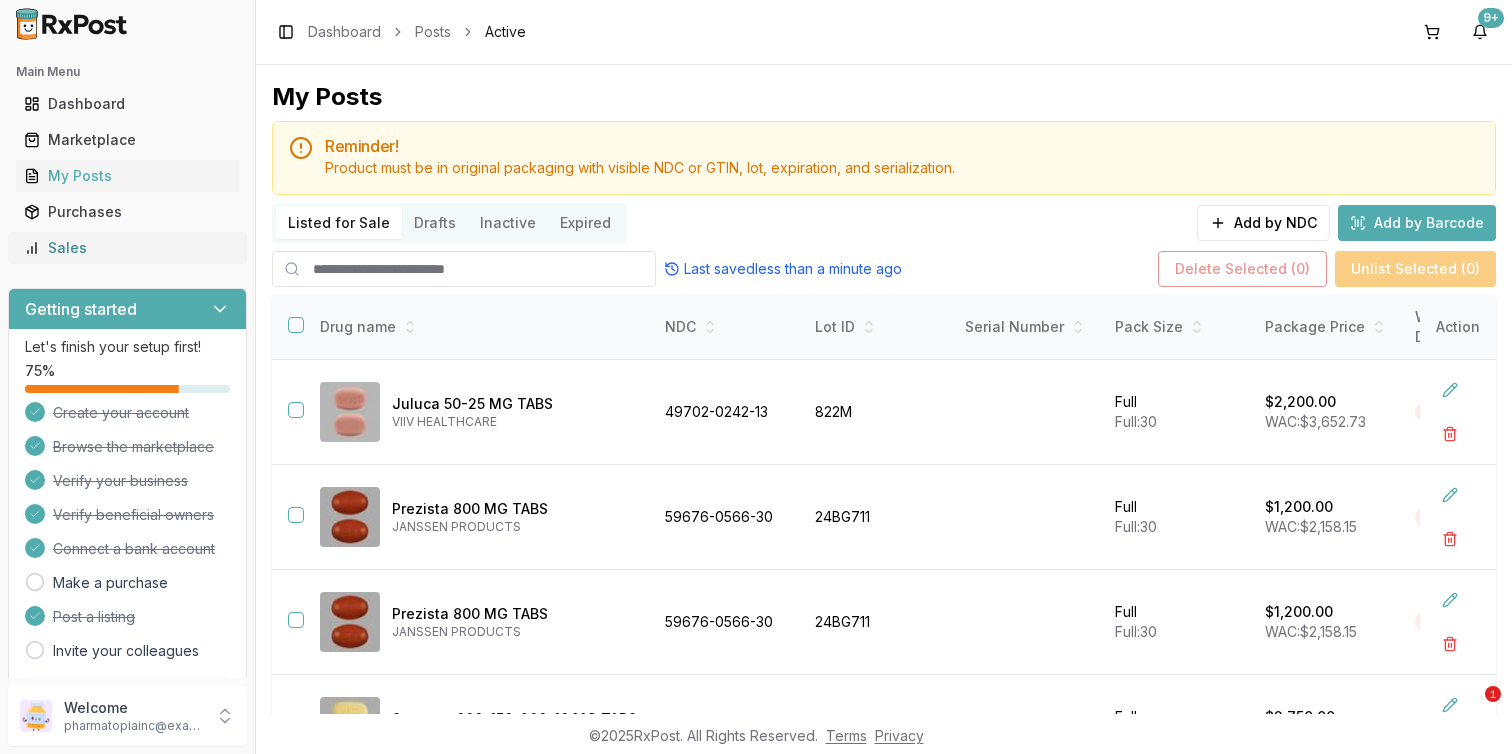 scroll, scrollTop: 0, scrollLeft: 0, axis: both 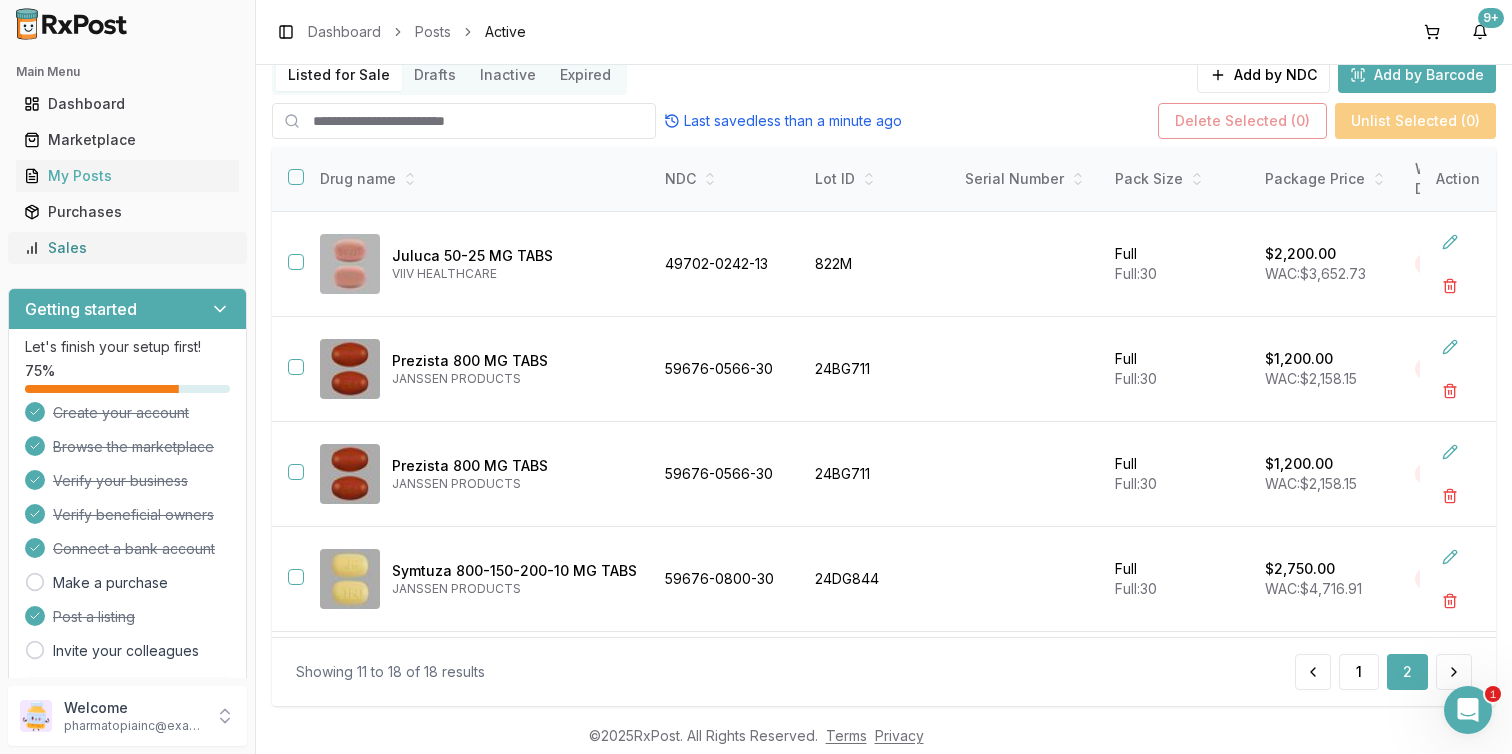 click on "Sales" at bounding box center (127, 248) 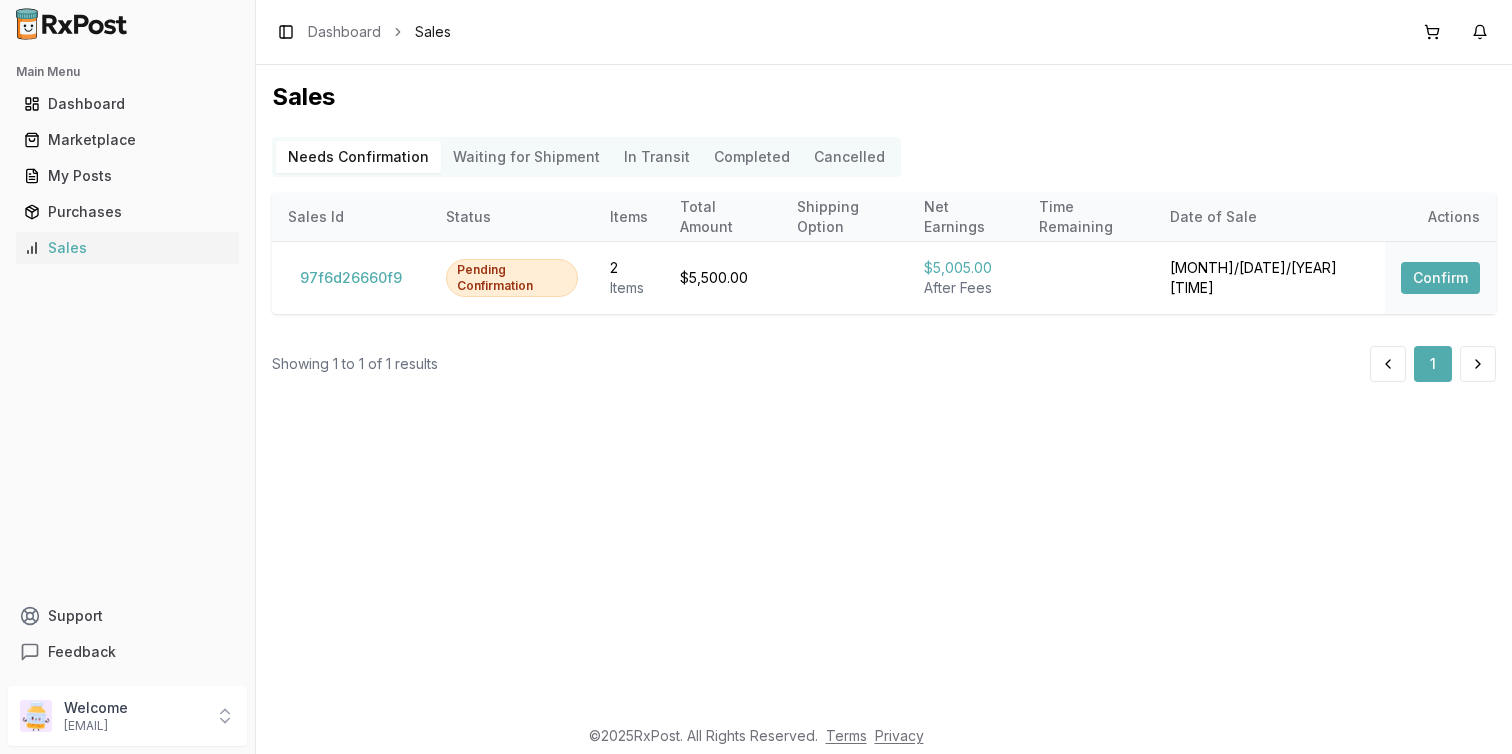 scroll, scrollTop: 0, scrollLeft: 0, axis: both 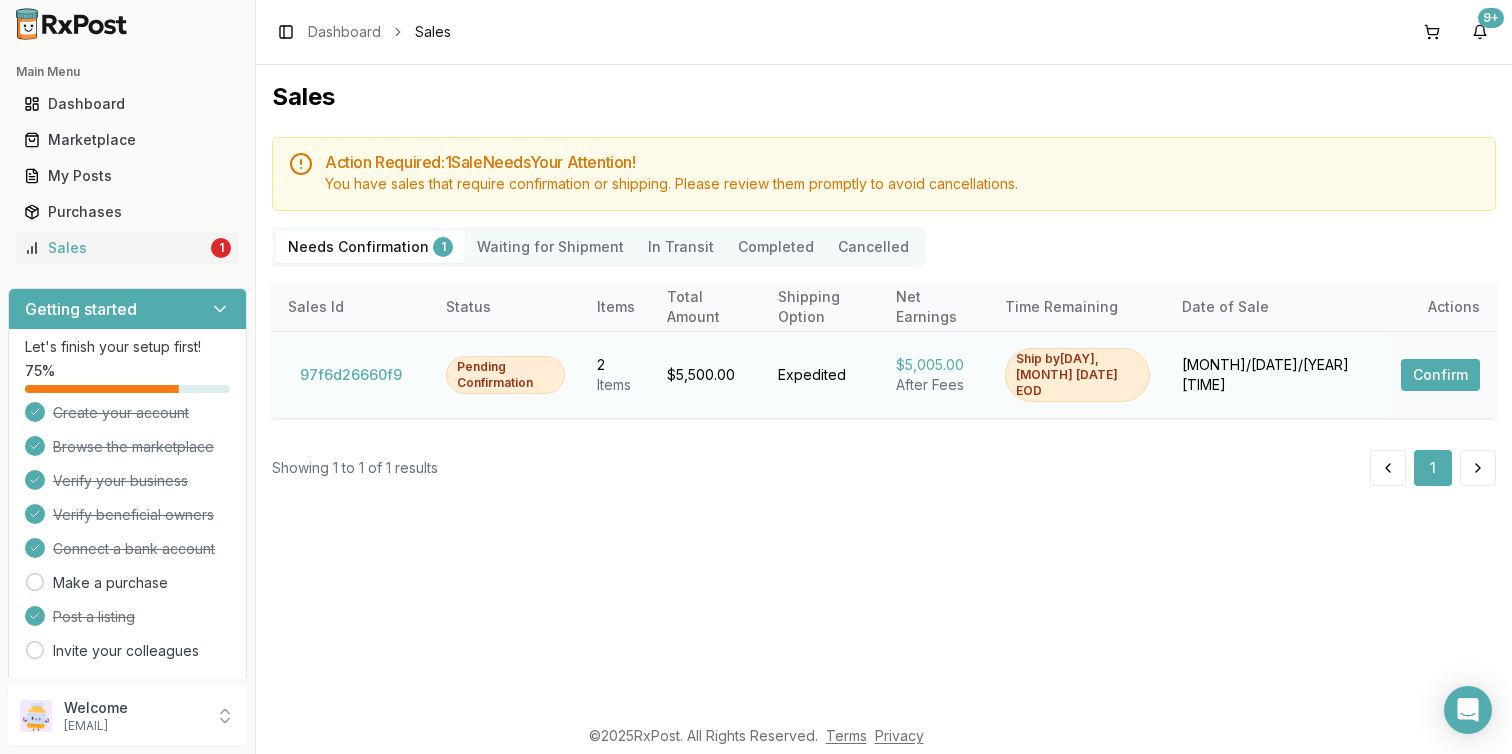 click on "Confirm" at bounding box center [1440, 375] 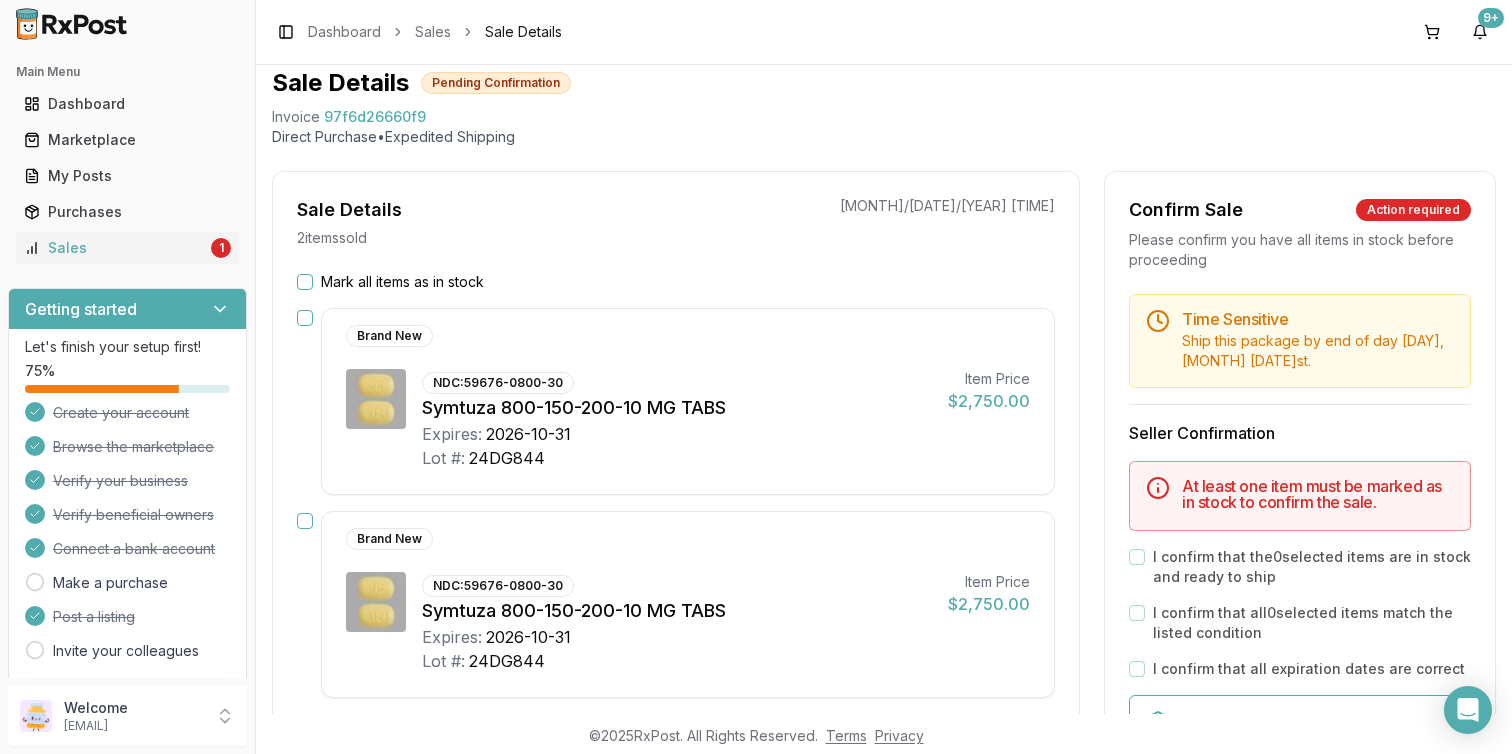 scroll, scrollTop: 106, scrollLeft: 0, axis: vertical 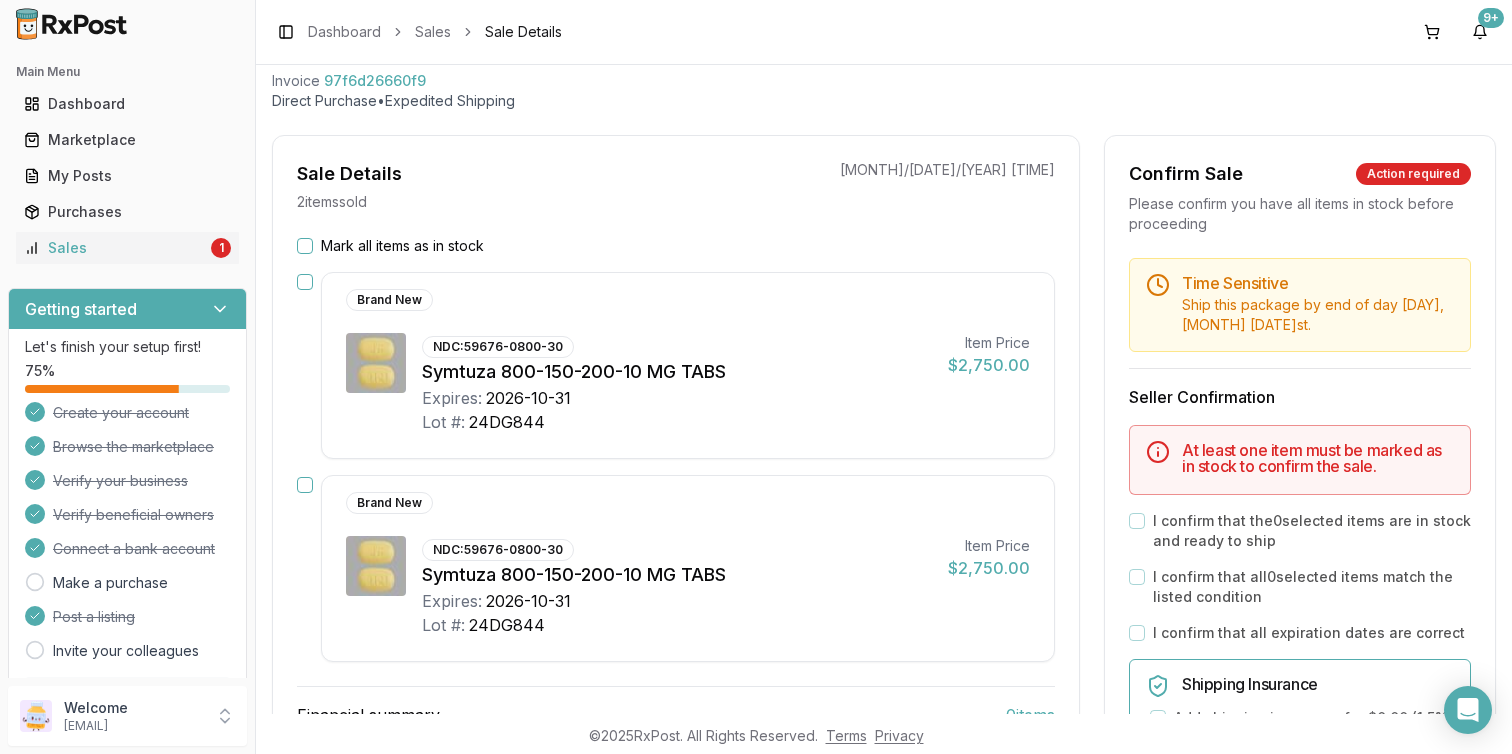 click on "Mark all items as in stock Brand New NDC: [NDC] Symtuza [PHONE] MG TABS Expires: [YEAR]-[MONTH]-[DATE] Lot #: [LOT] Item Price [PRICE] Brand New NDC: [NDC] Symtuza [PHONE] MG TABS Expires: [YEAR]-[MONTH]-[DATE] Lot #: [LOT] Item Price [PRICE] Financial summary 0 item s Sale Total [PRICE] Platform Fee 9 % - [PRICE] Net Earnings [PRICE] Estimated payout 4-6 Business days" at bounding box center (676, 548) 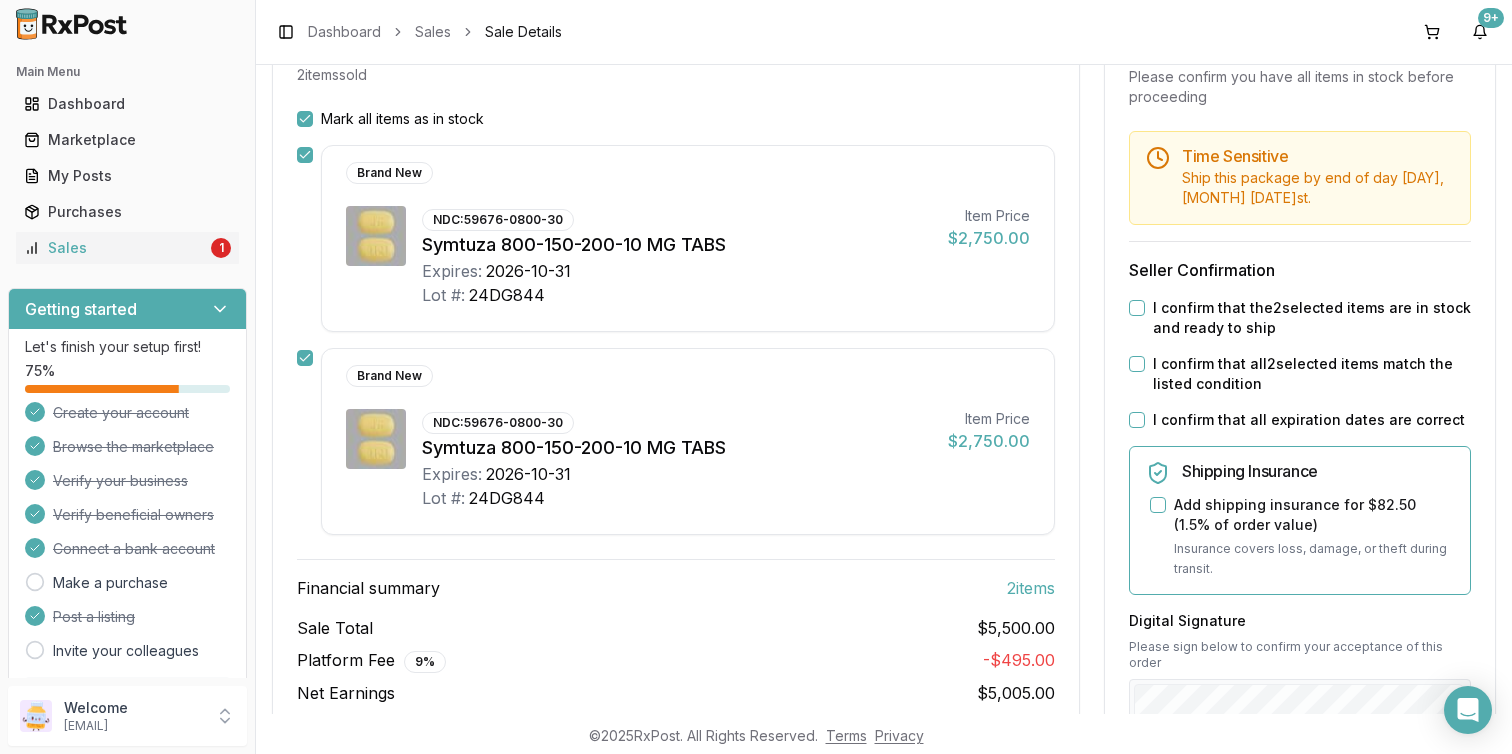 scroll, scrollTop: 264, scrollLeft: 0, axis: vertical 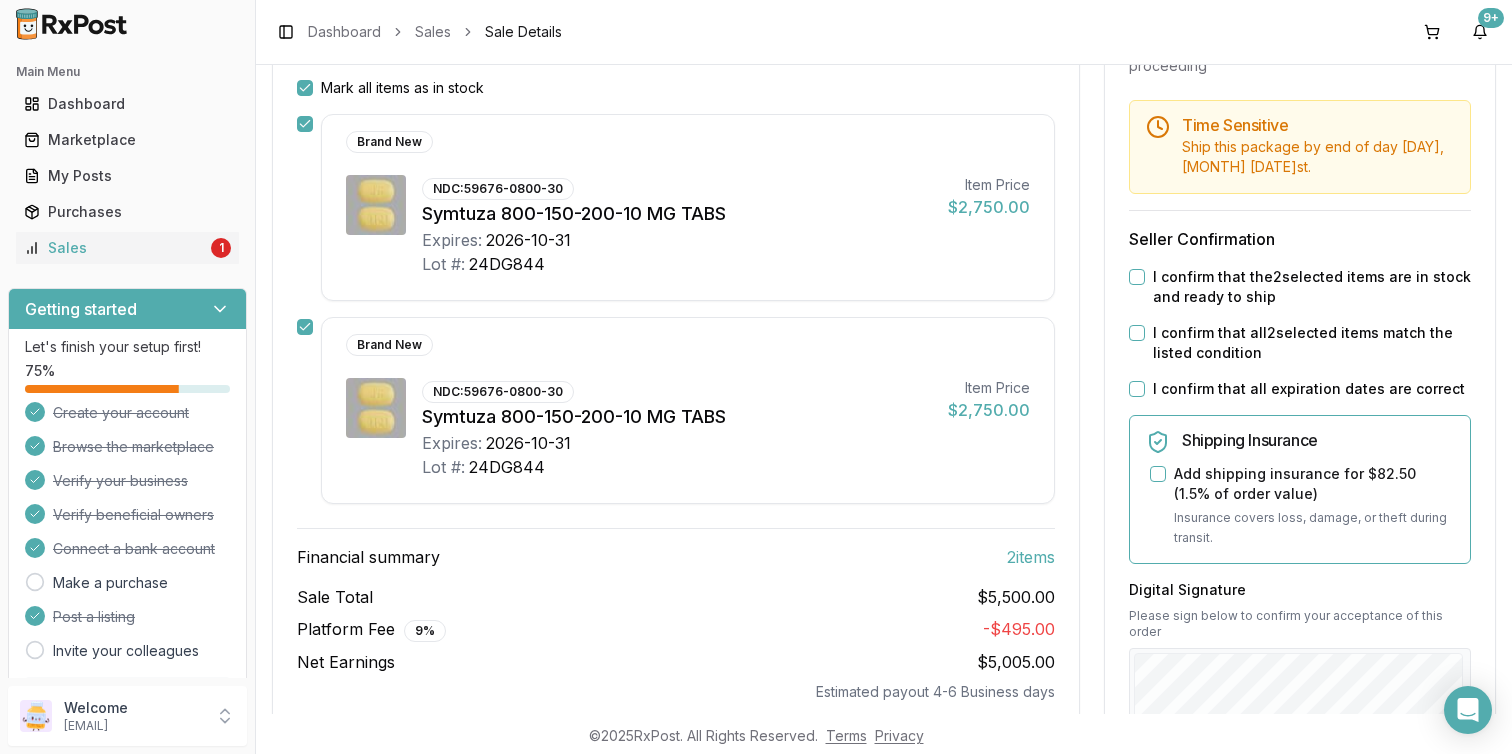 click on "I confirm that the  2  selected items are in stock and ready to ship" at bounding box center (1312, 287) 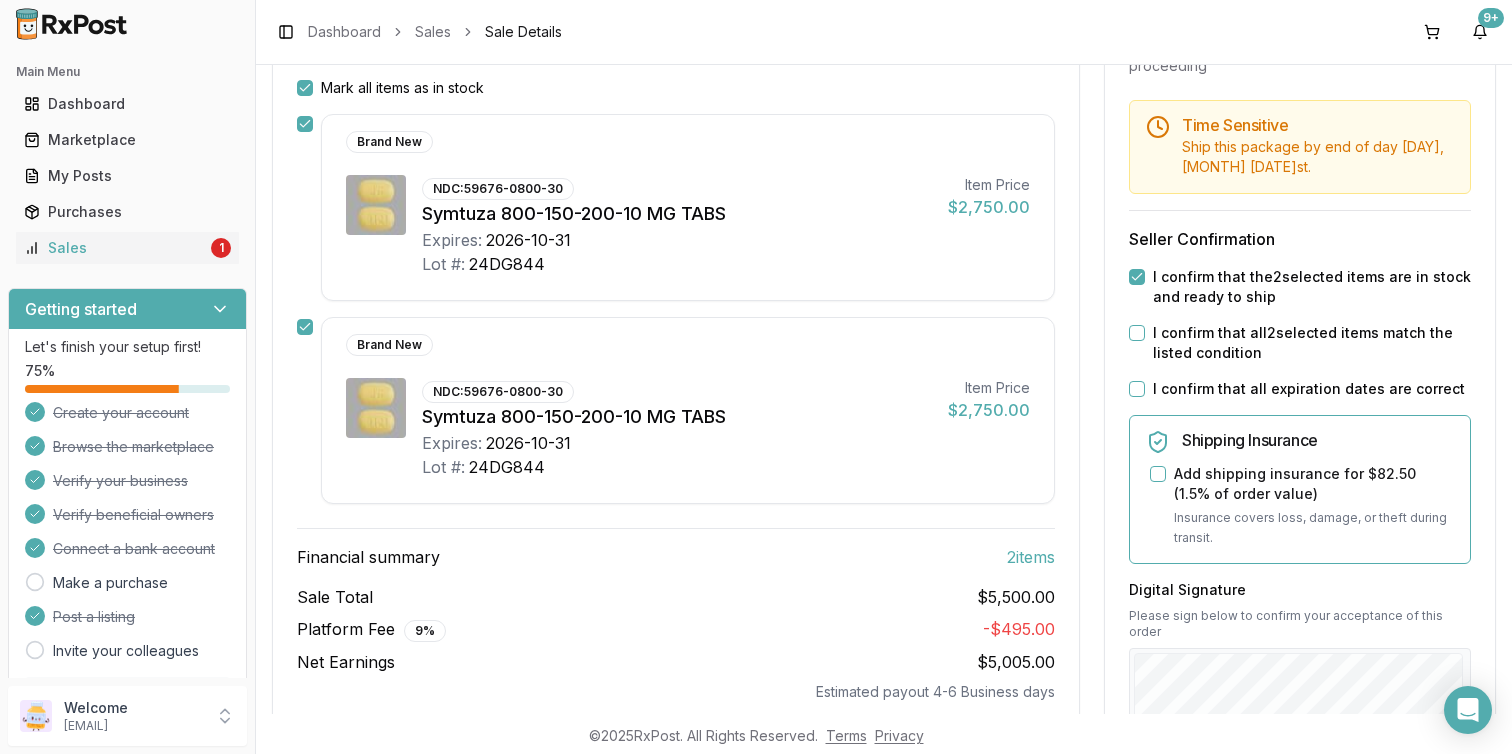 click on "I confirm that all  2  selected items match the listed condition" at bounding box center [1312, 343] 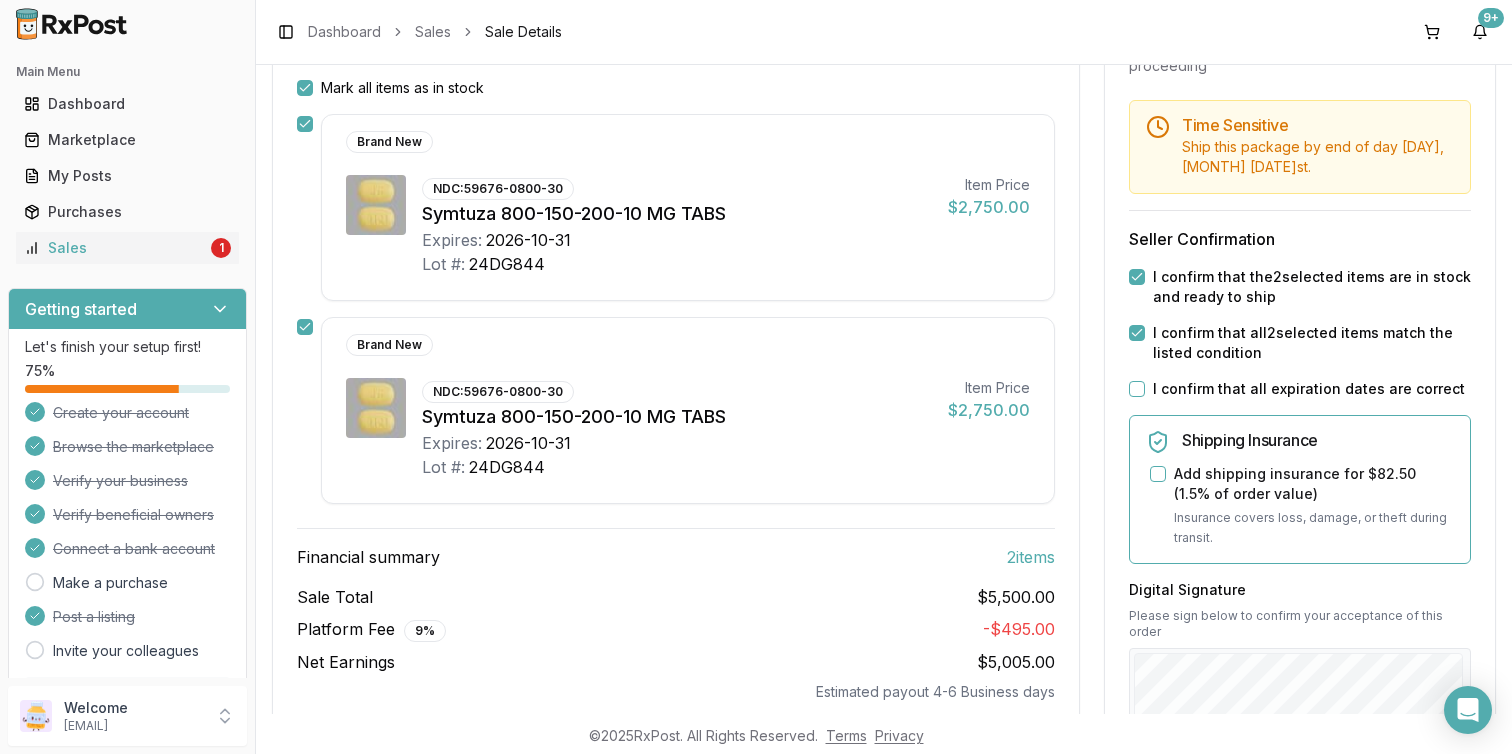 click on "I confirm that all expiration dates are correct" at bounding box center (1309, 389) 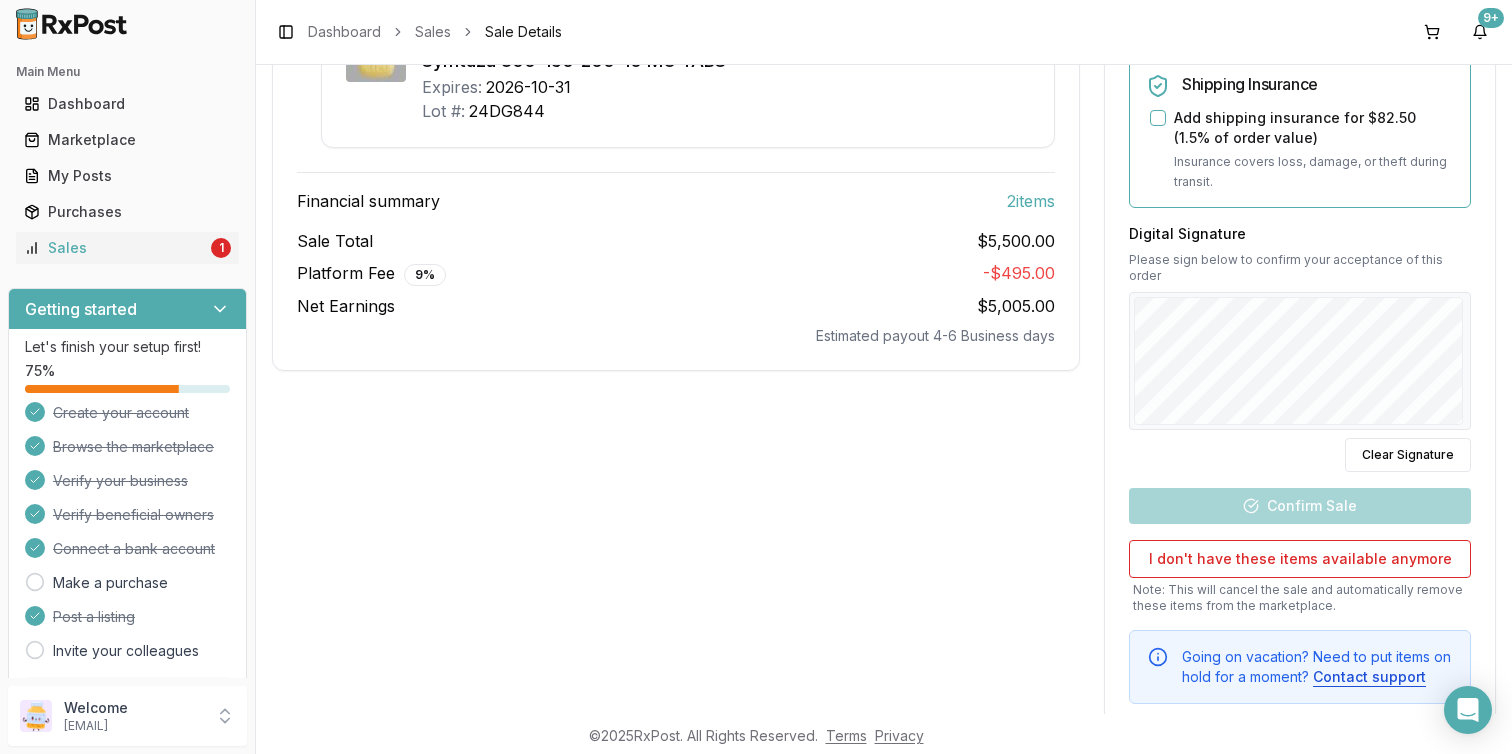 scroll, scrollTop: 651, scrollLeft: 0, axis: vertical 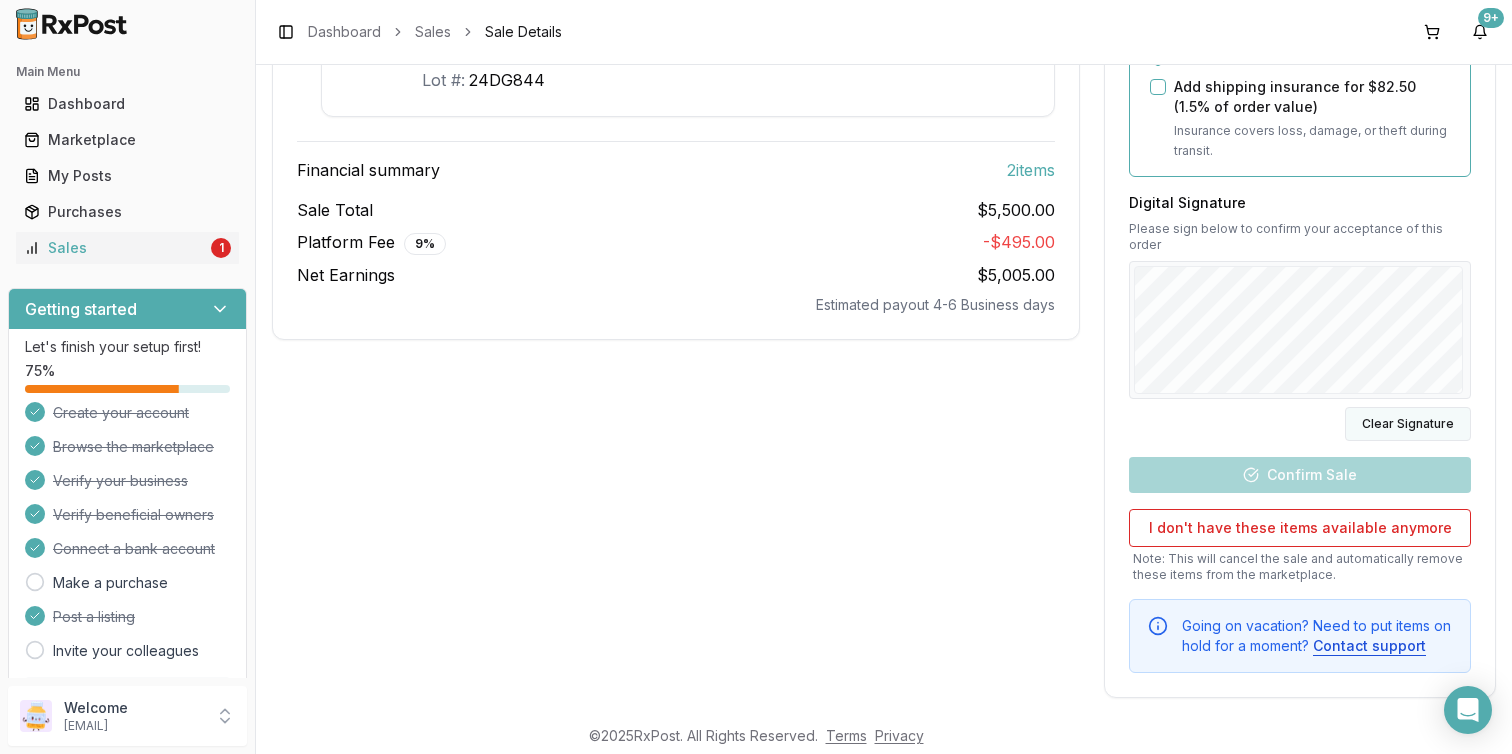 click on "Digital Signature Please sign below to confirm your acceptance of this order Clear Signature" at bounding box center [1300, 317] 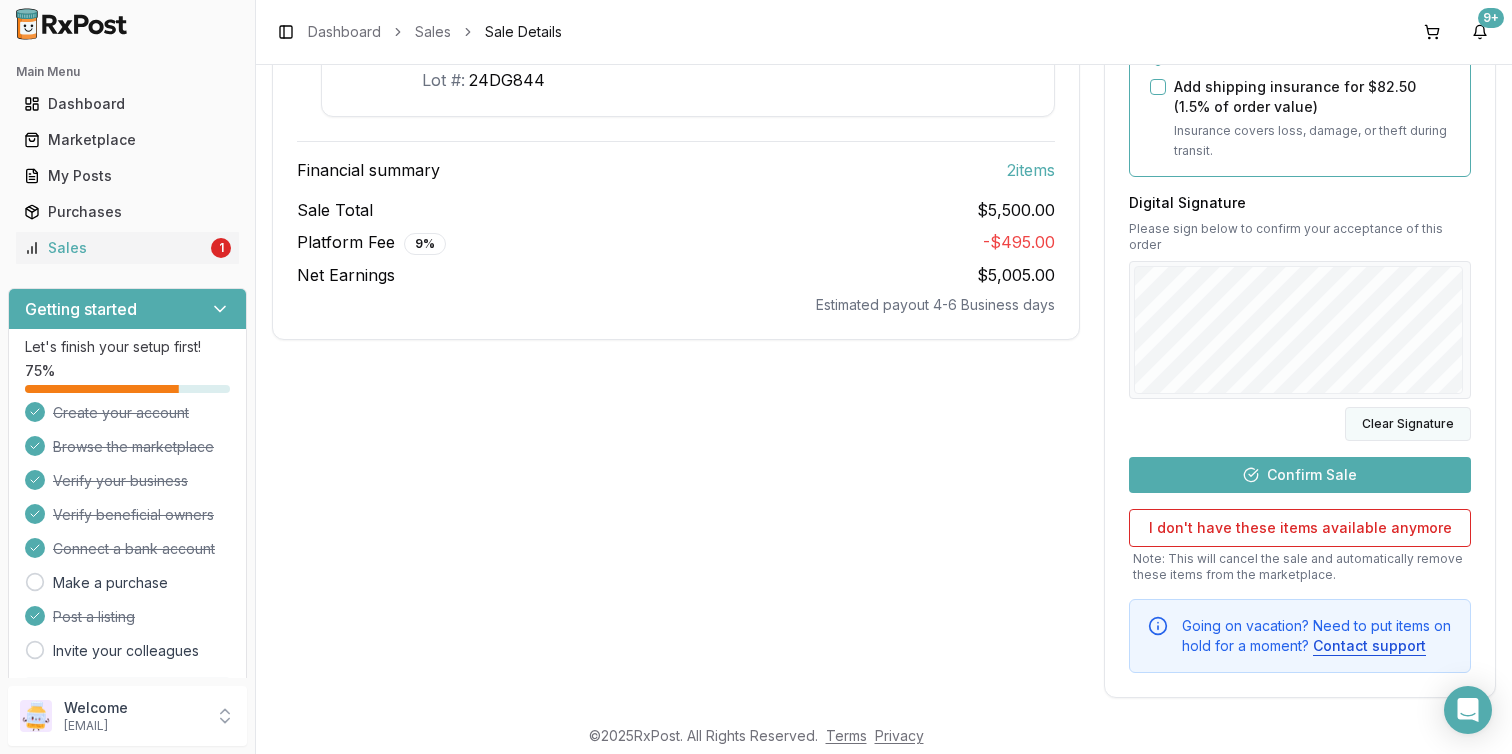 click on "Clear Signature" at bounding box center (1408, 424) 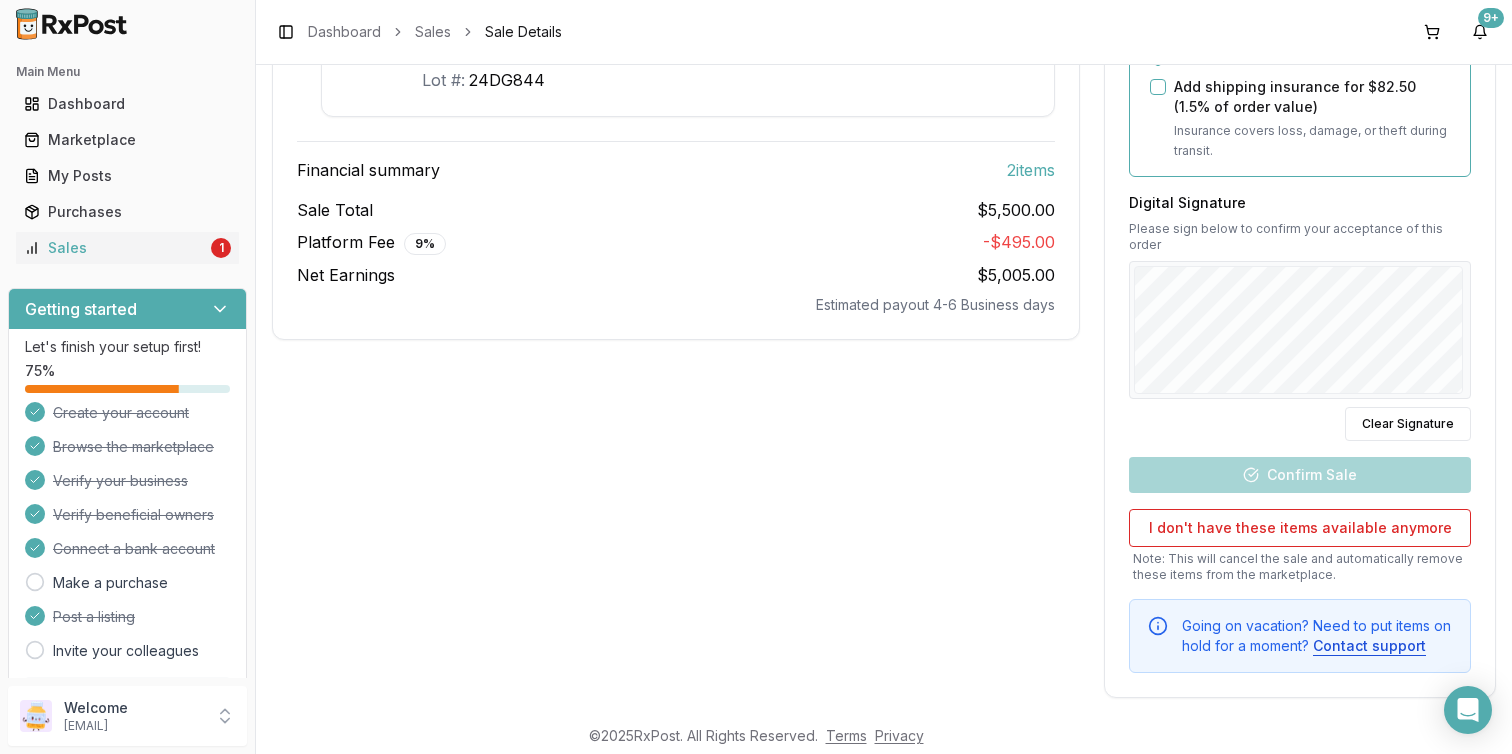 click on "Back to Sales Sale Details Pending Confirmation Invoice [INVOICE] Direct Purchase • Expedited Shipping Sale Details 2 item s sold [MONTH]/[DATE]/[YEAR] [TIME] Mark all items as in stock Brand New NDC: [NDC] Symtuza [PHONE] MG TABS Expires: [YEAR]-[MONTH]-[DATE] Lot #: [LOT] Item Price [PRICE] Brand New NDC: [NDC] Symtuza [PHONE] MG TABS Expires: [YEAR]-[MONTH]-[DATE] Lot #: [LOT] Item Price [PRICE] Financial summary 2 item s Sale Total [PRICE] Platform Fee 9 % - [PRICE] Net Earnings [PRICE] Estimated payout 4-6 Business days Confirm Sale Action required Please confirm you have all items in stock before proceeding Time Sensitive Ship this package by end of day [DAY], [MONTH] [DATE]st . Seller Confirmation I confirm that the 2 selected items are in stock and ready to ship I confirm that all 2 selected items match the listed condition I confirm that all expiration dates are correct Shipping Insurance Add shipping insurance for [PRICE] ( 1.5 % of order value) Digital Signature" at bounding box center (884, 389) 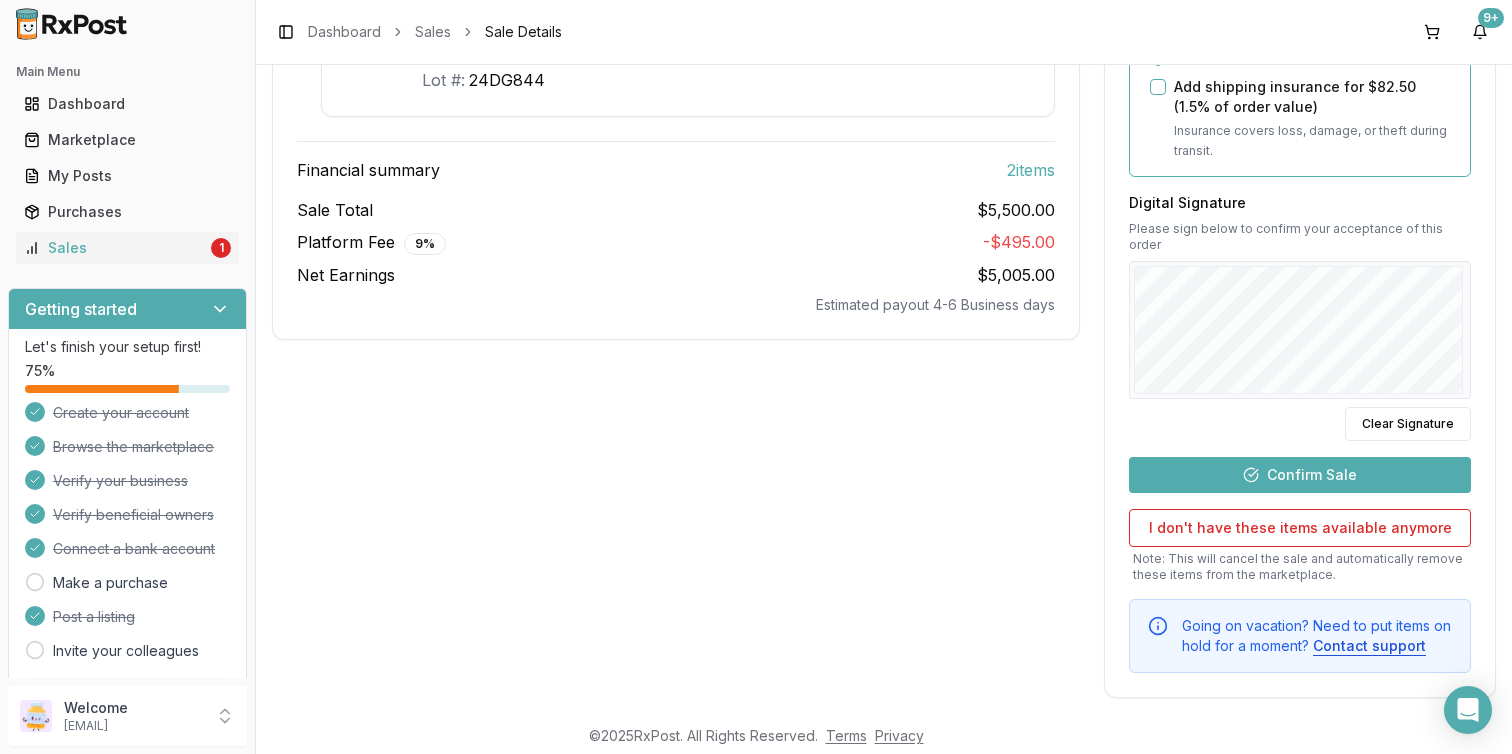 click on "Confirm Sale" at bounding box center [1300, 475] 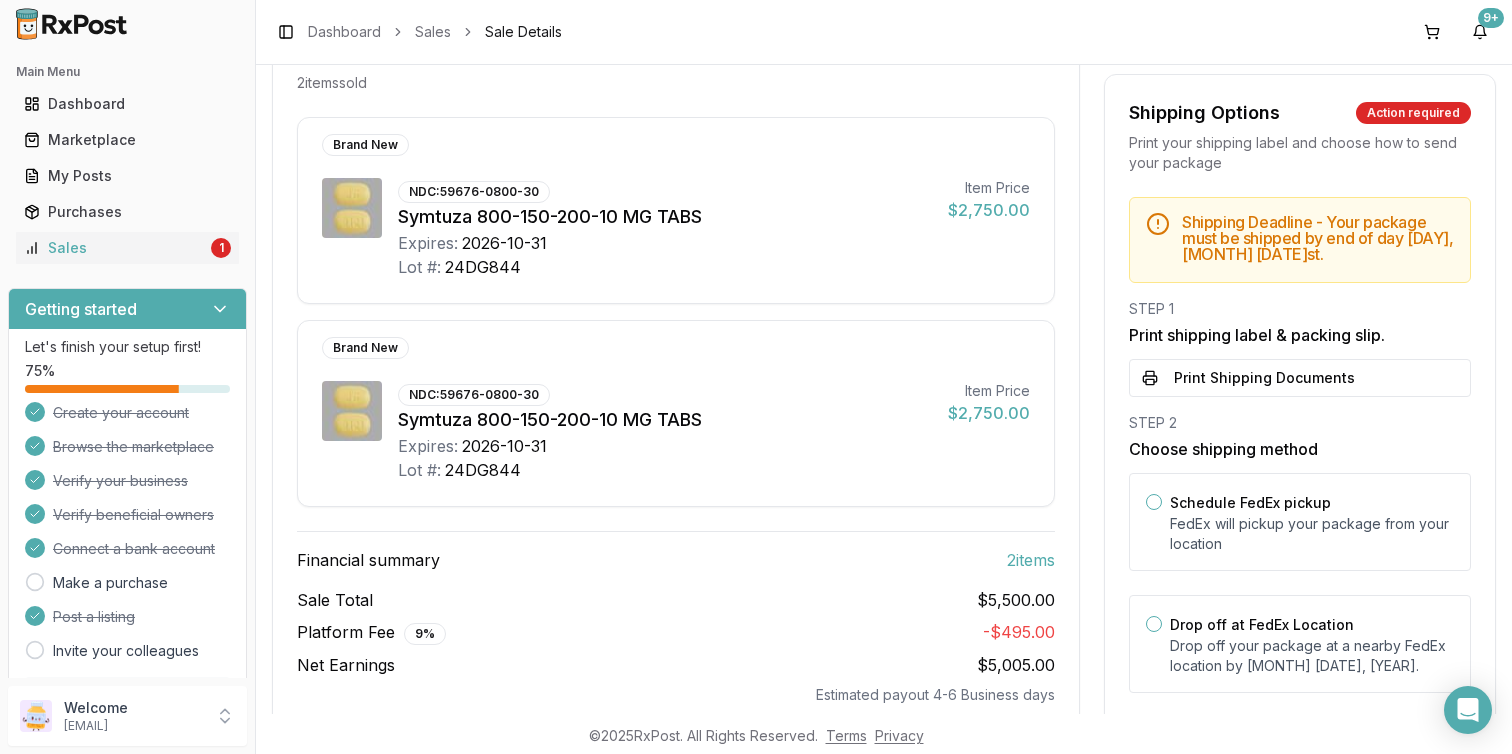 scroll, scrollTop: 271, scrollLeft: 0, axis: vertical 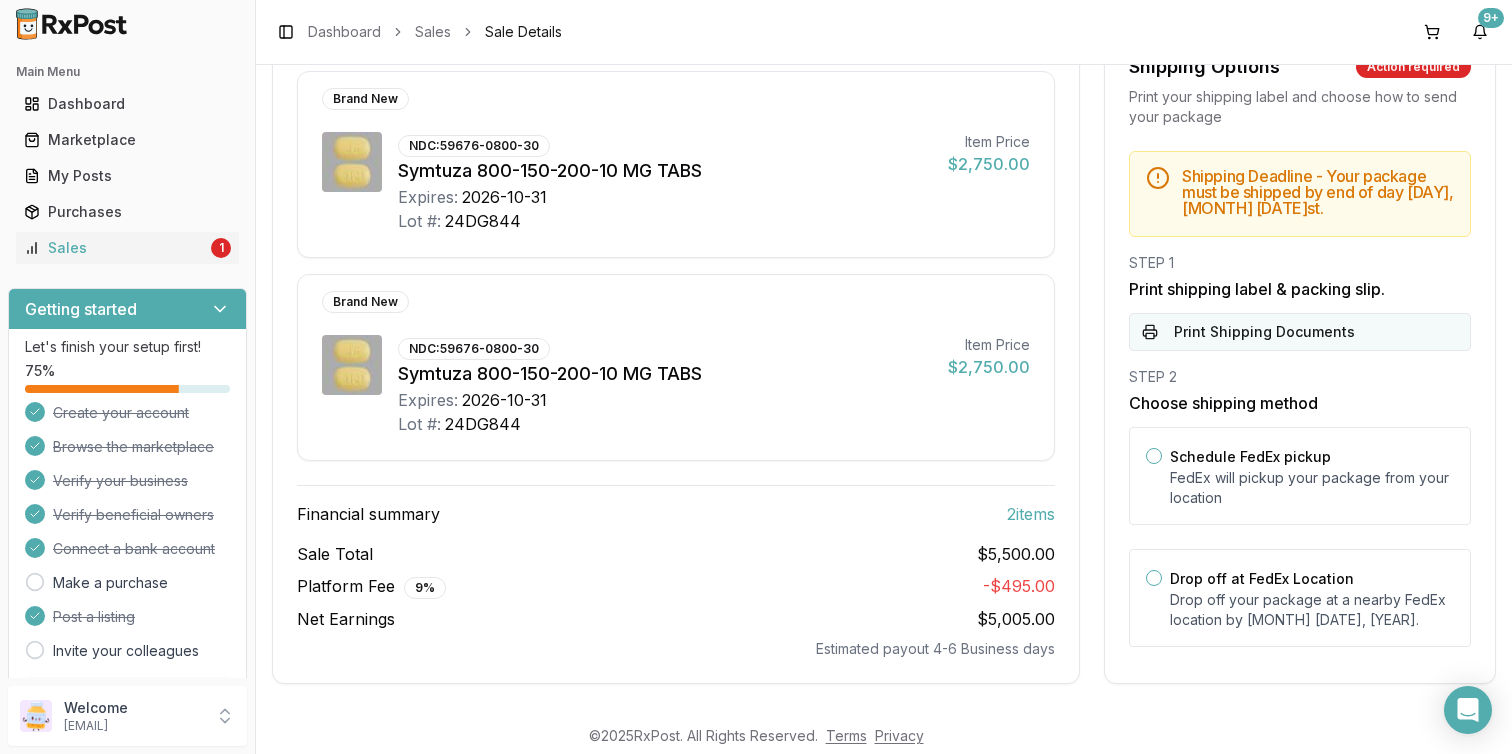 click on "Print Shipping Documents" at bounding box center [1300, 332] 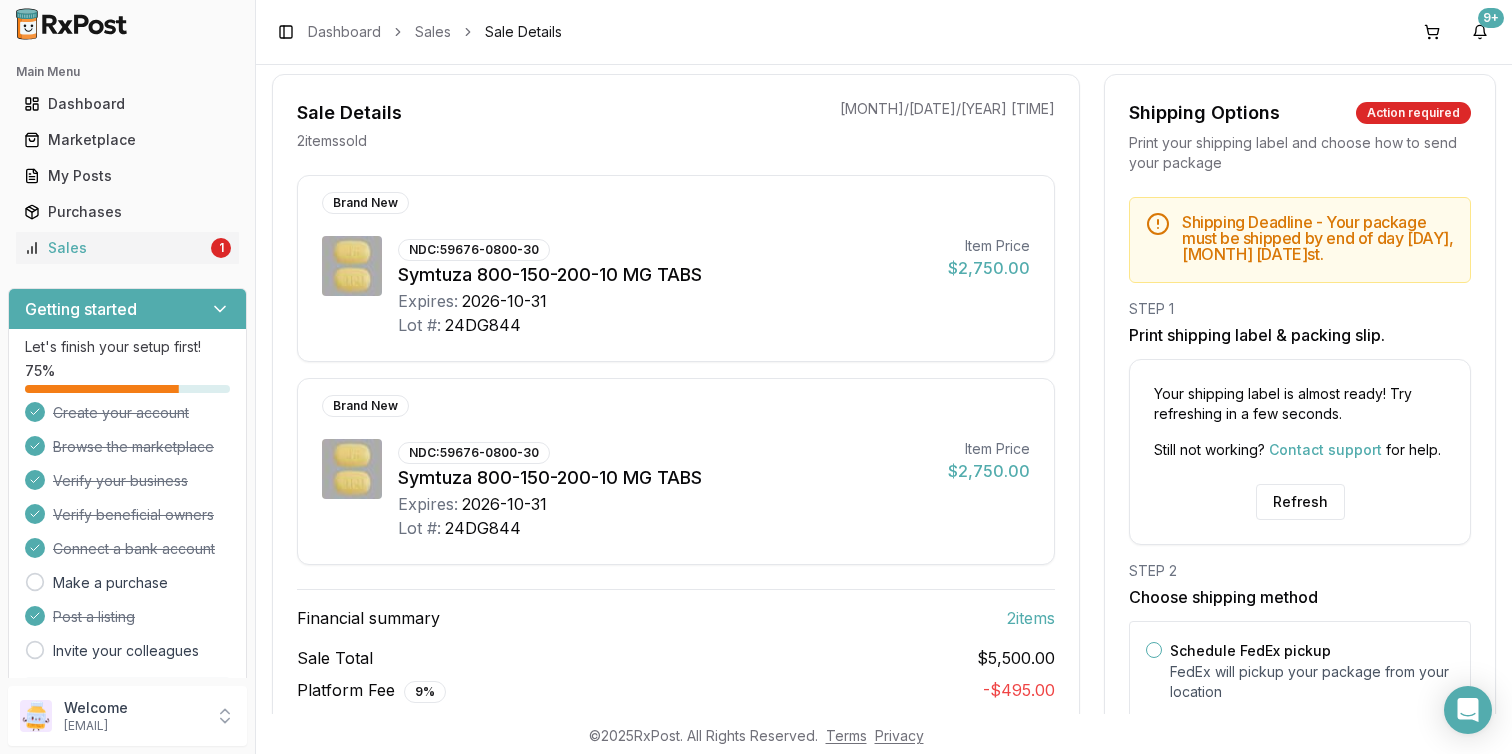 scroll, scrollTop: 0, scrollLeft: 0, axis: both 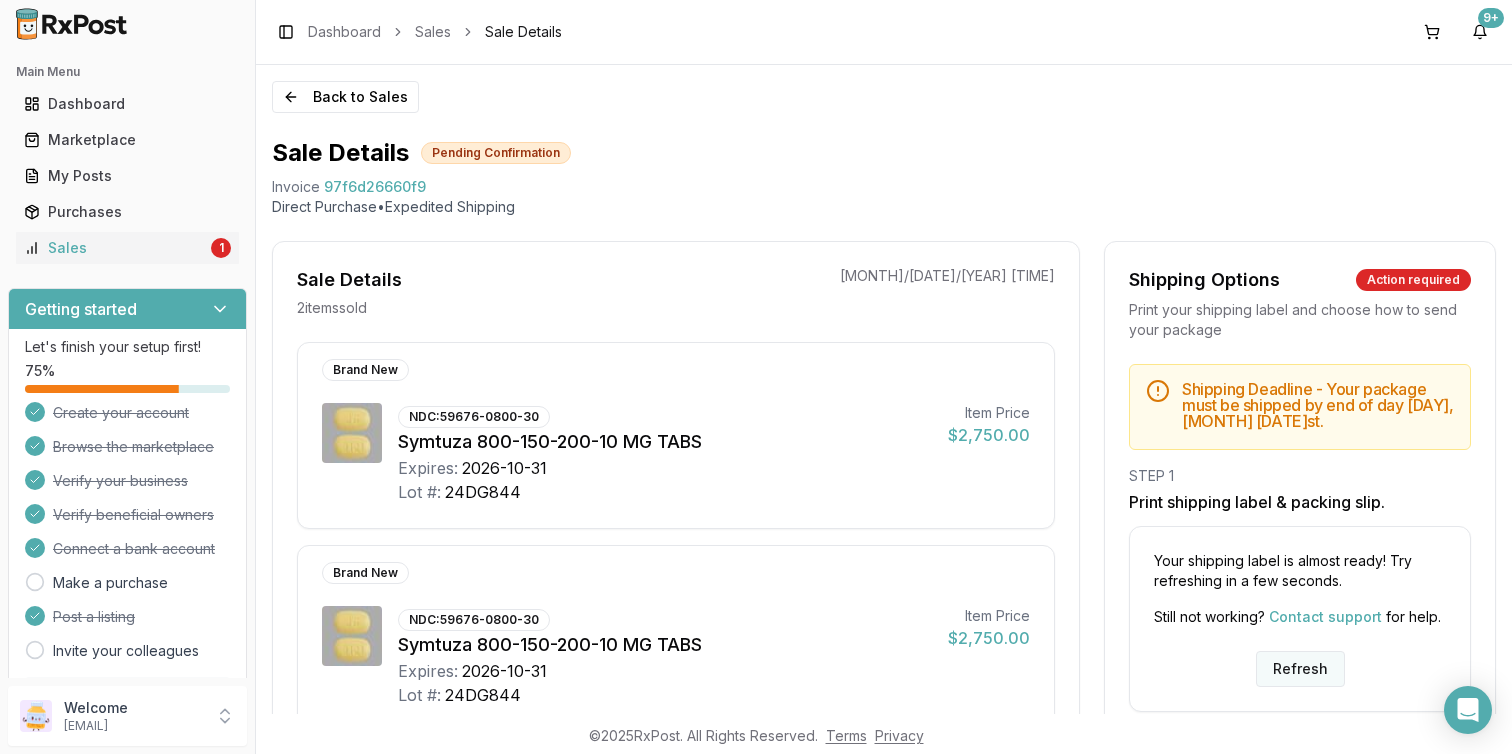 click on "Refresh" at bounding box center [1300, 669] 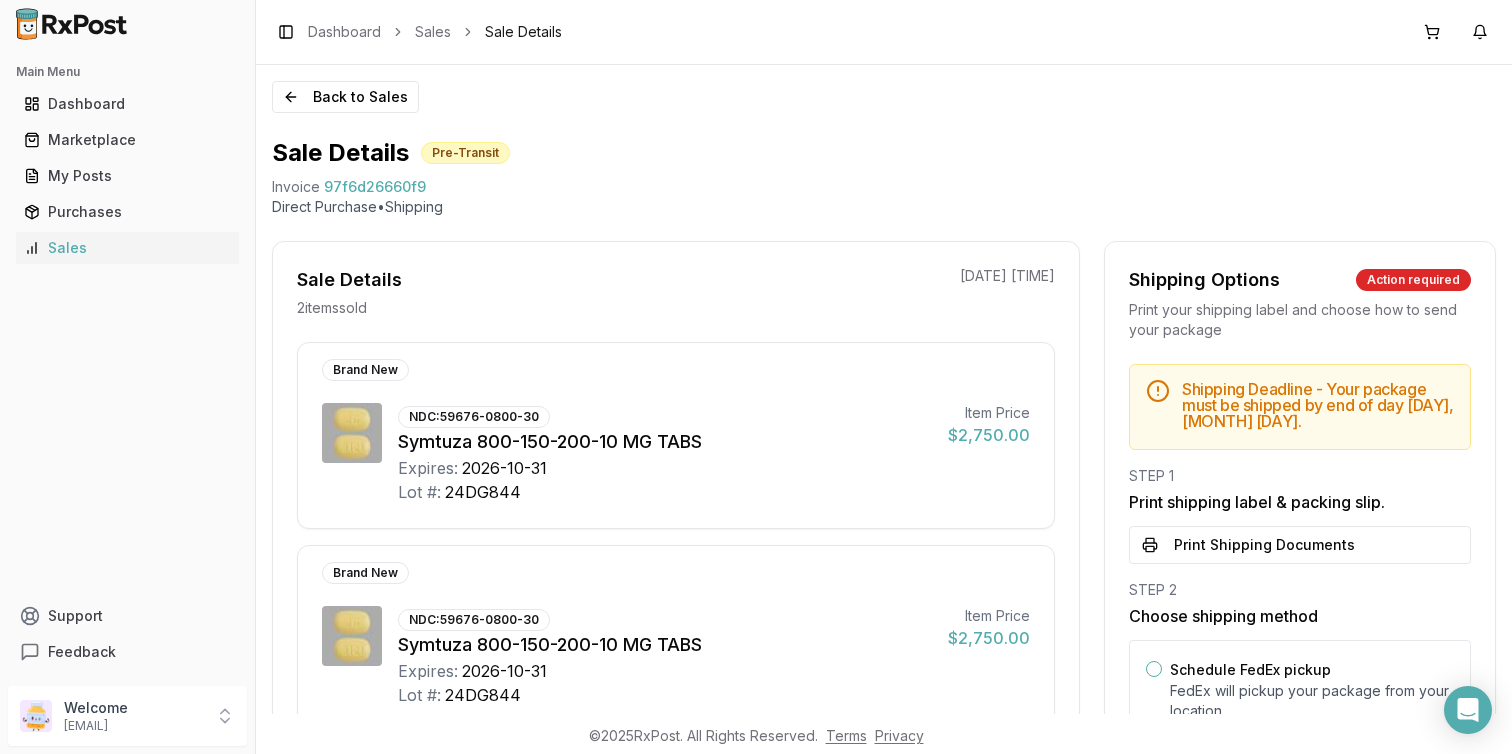 scroll, scrollTop: 0, scrollLeft: 0, axis: both 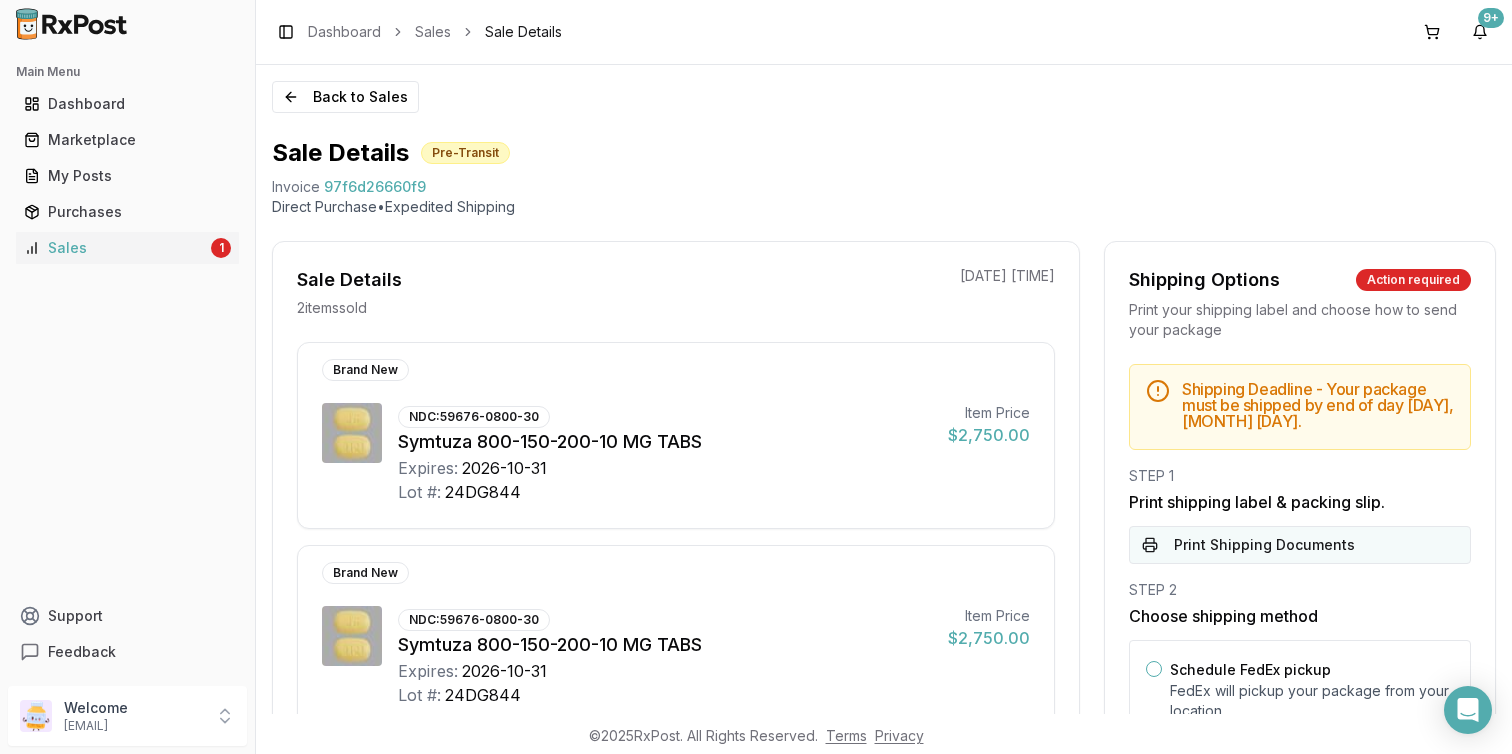 click on "Print Shipping Documents" at bounding box center [1300, 545] 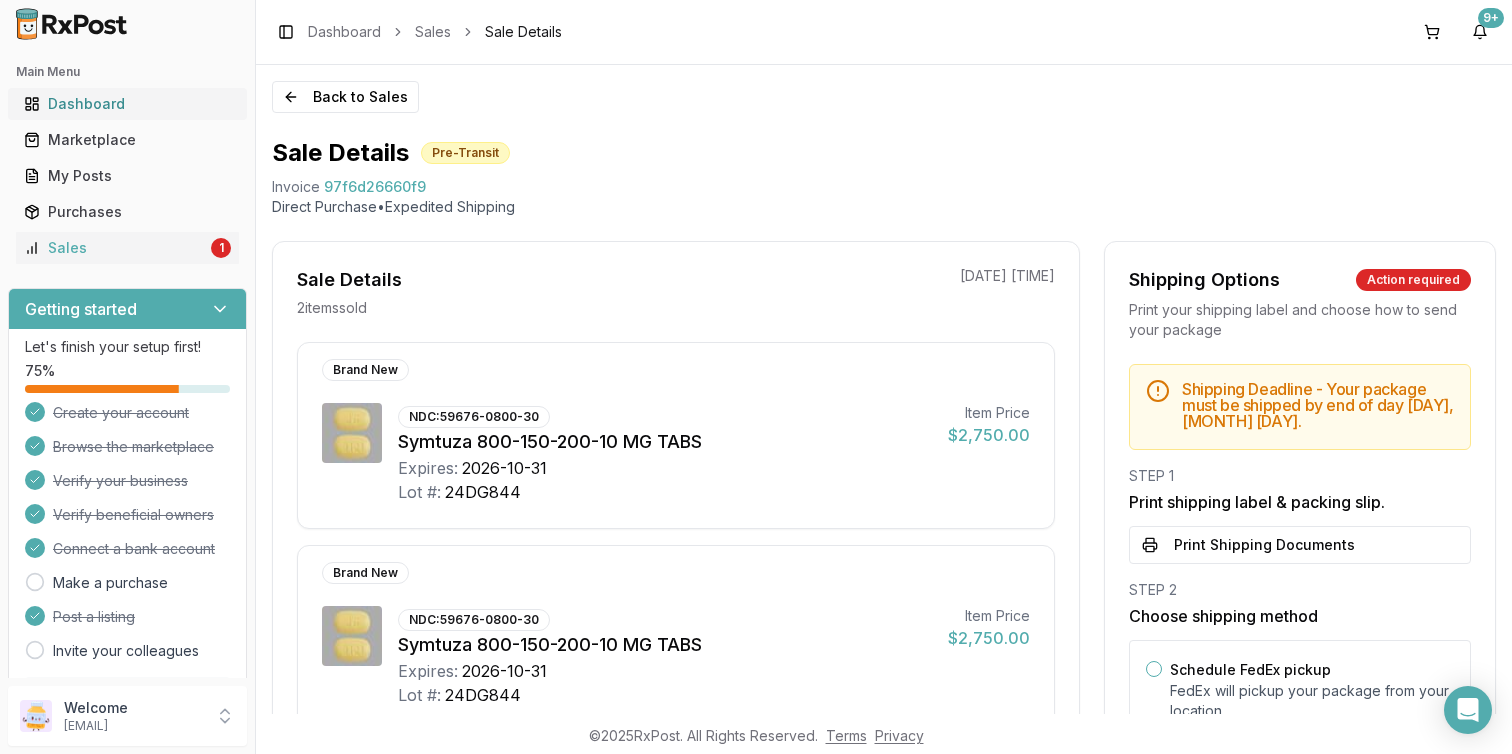 click on "Dashboard" at bounding box center [127, 104] 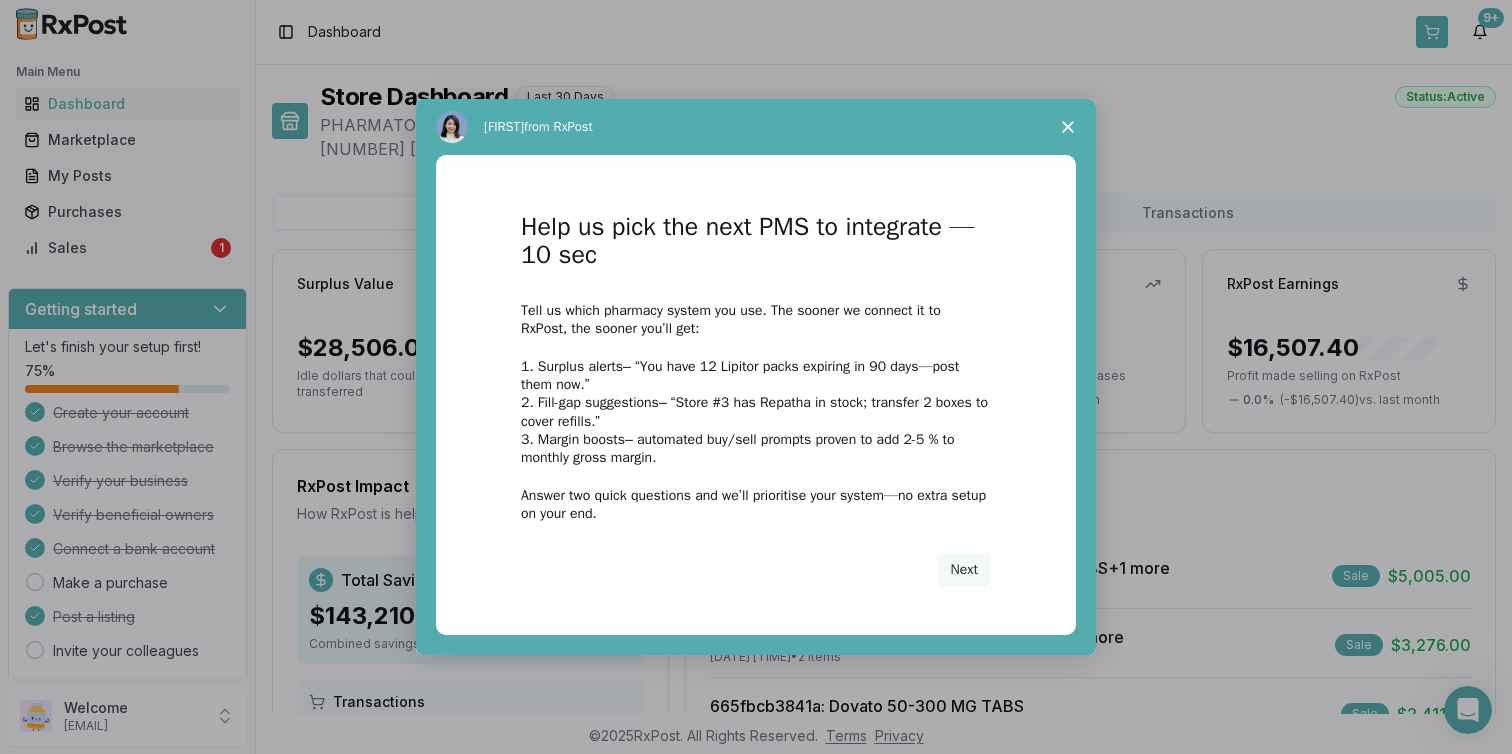 scroll, scrollTop: 0, scrollLeft: 0, axis: both 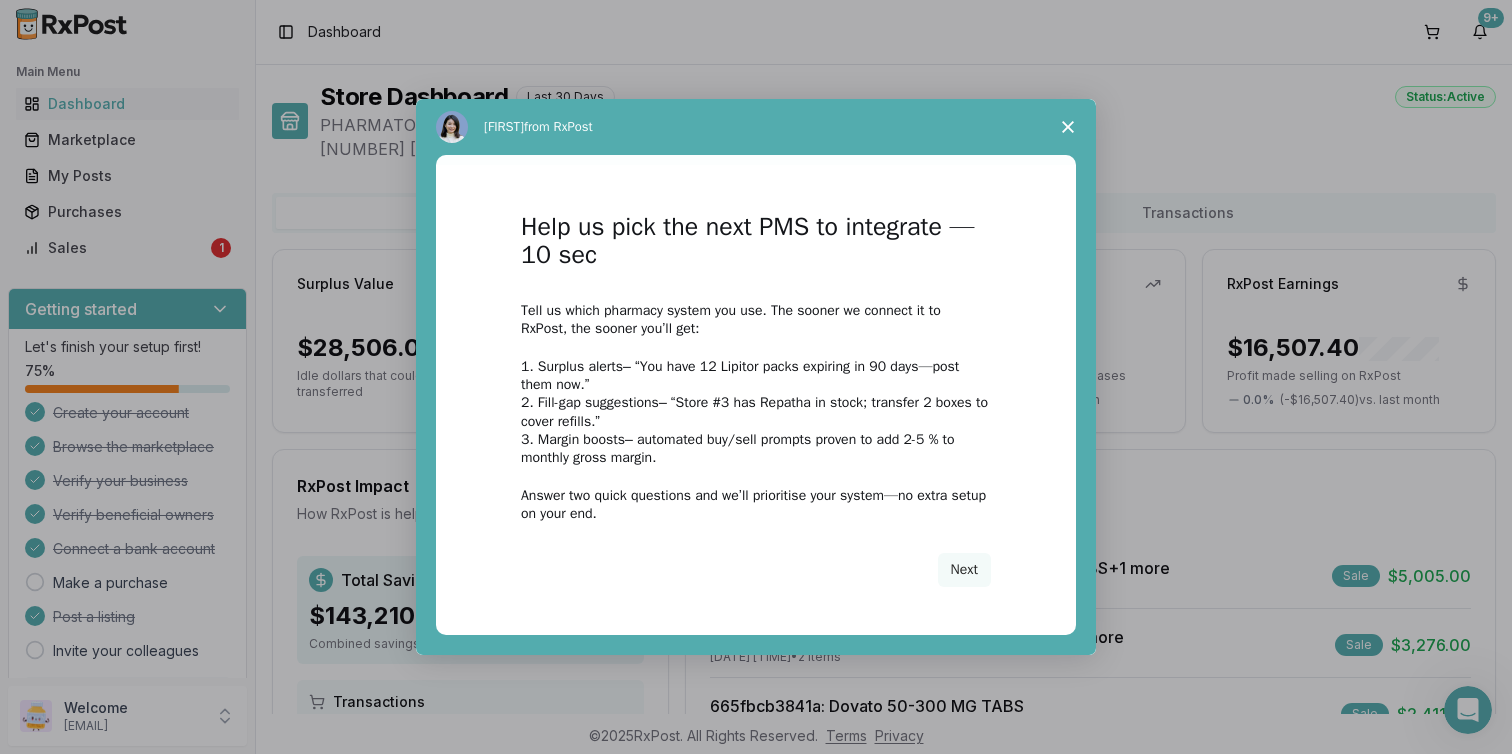 click at bounding box center [756, 377] 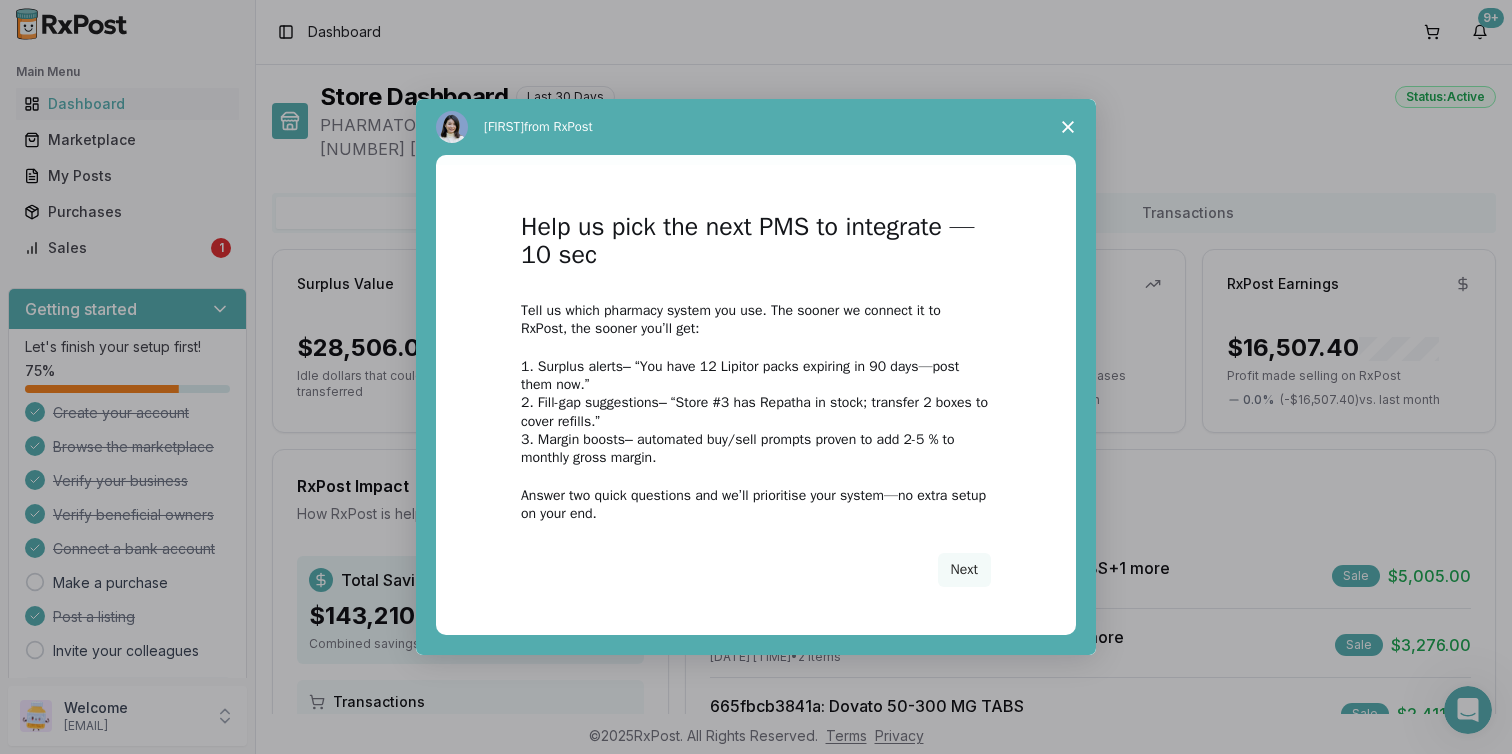 click at bounding box center [1068, 127] 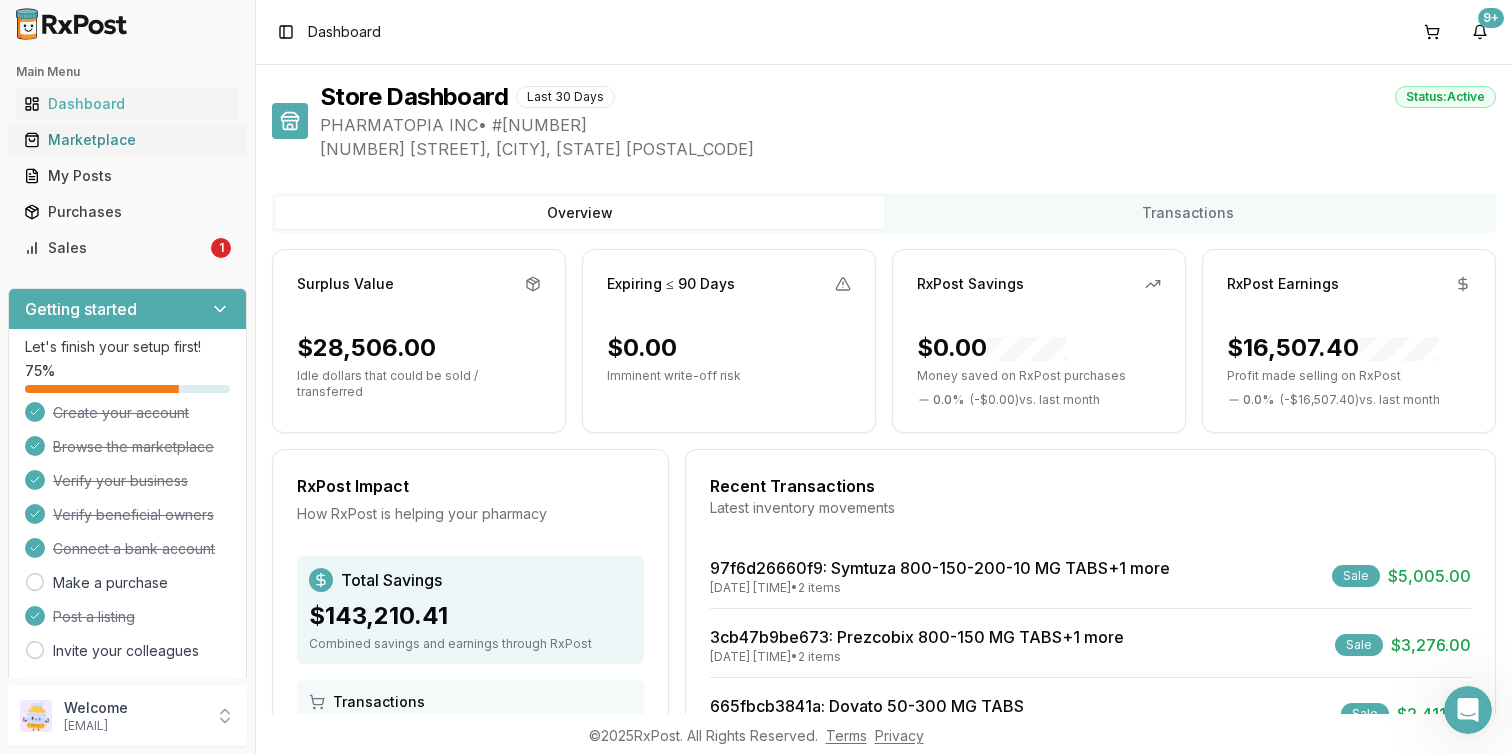 scroll, scrollTop: 192, scrollLeft: 0, axis: vertical 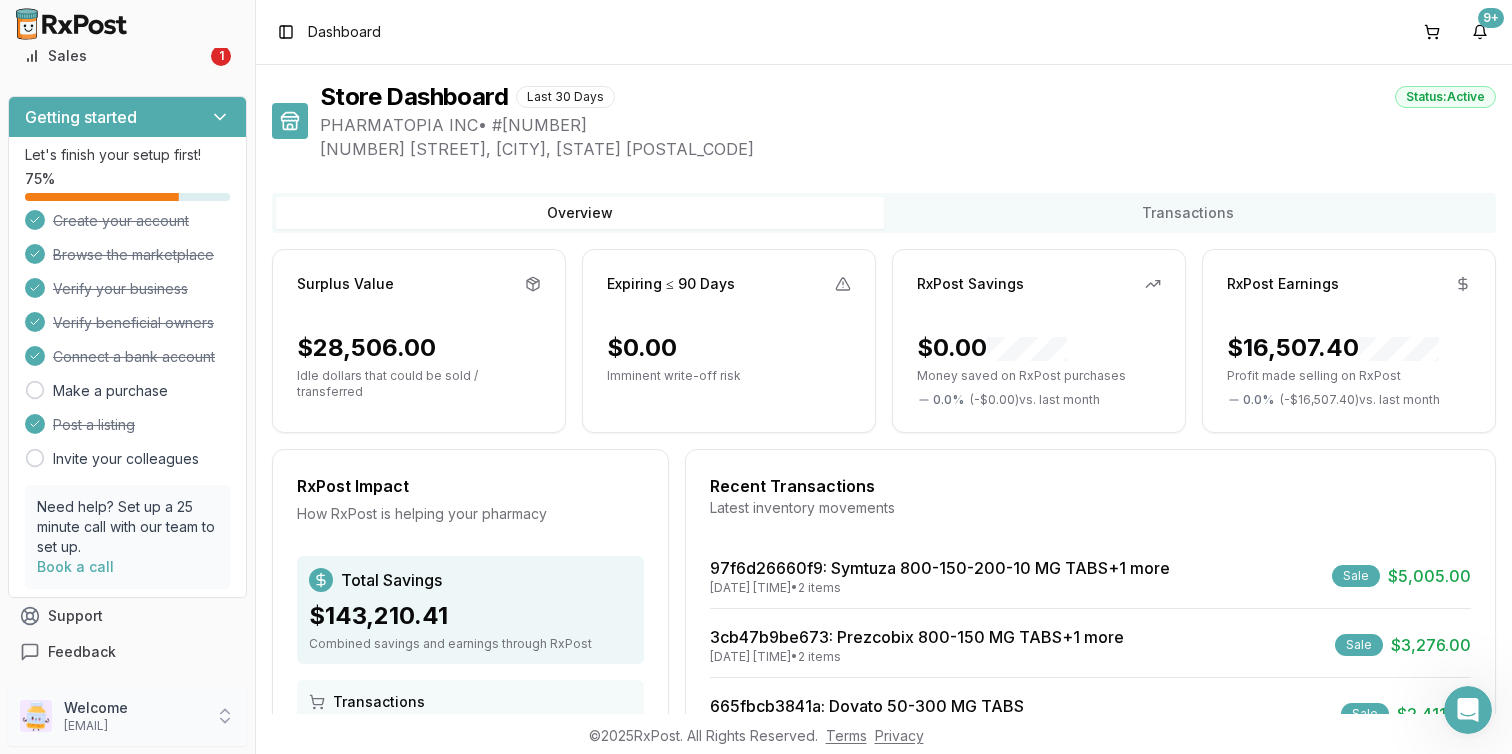click on "Welcome pharmatopiainc@gmail.com" at bounding box center (127, 716) 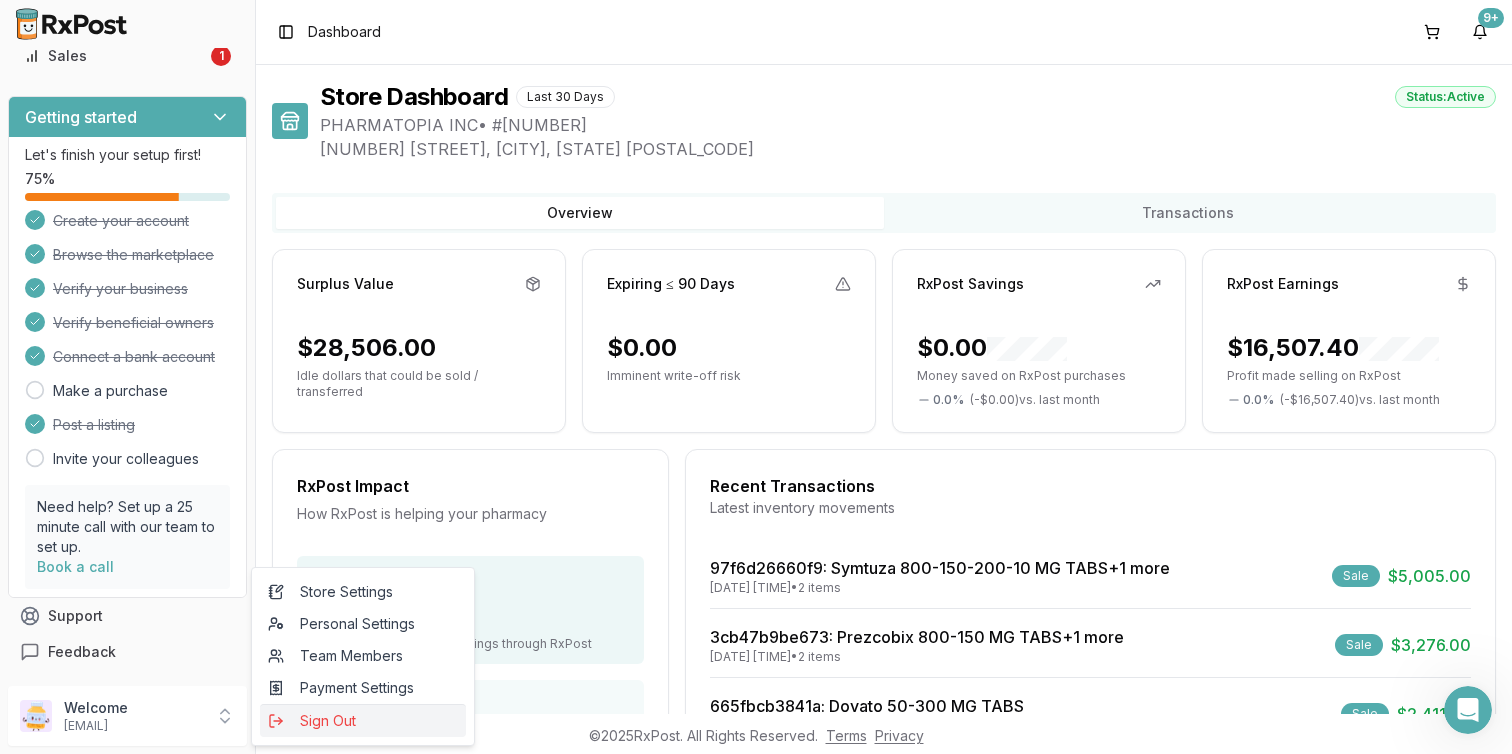 click on "Sign Out" at bounding box center [363, 721] 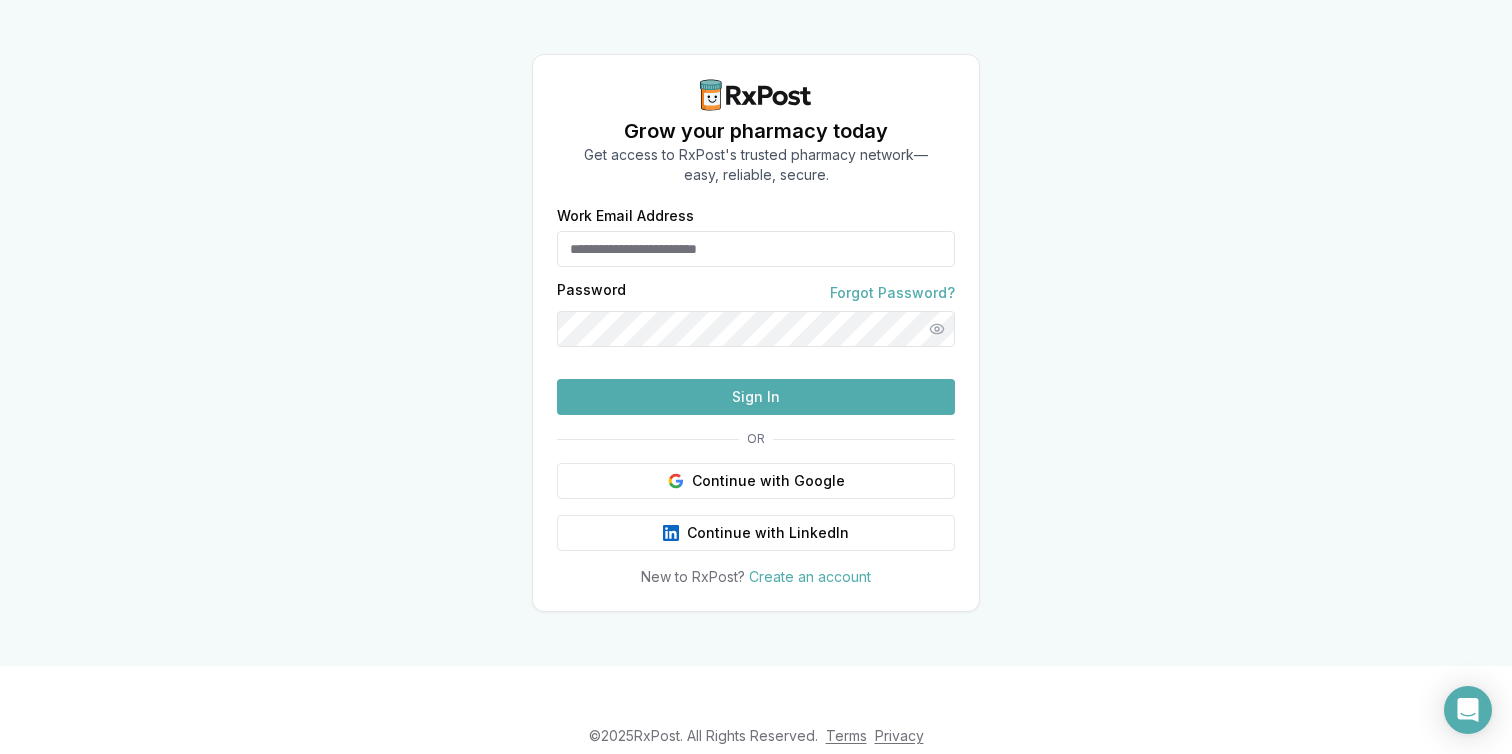 scroll, scrollTop: 0, scrollLeft: 0, axis: both 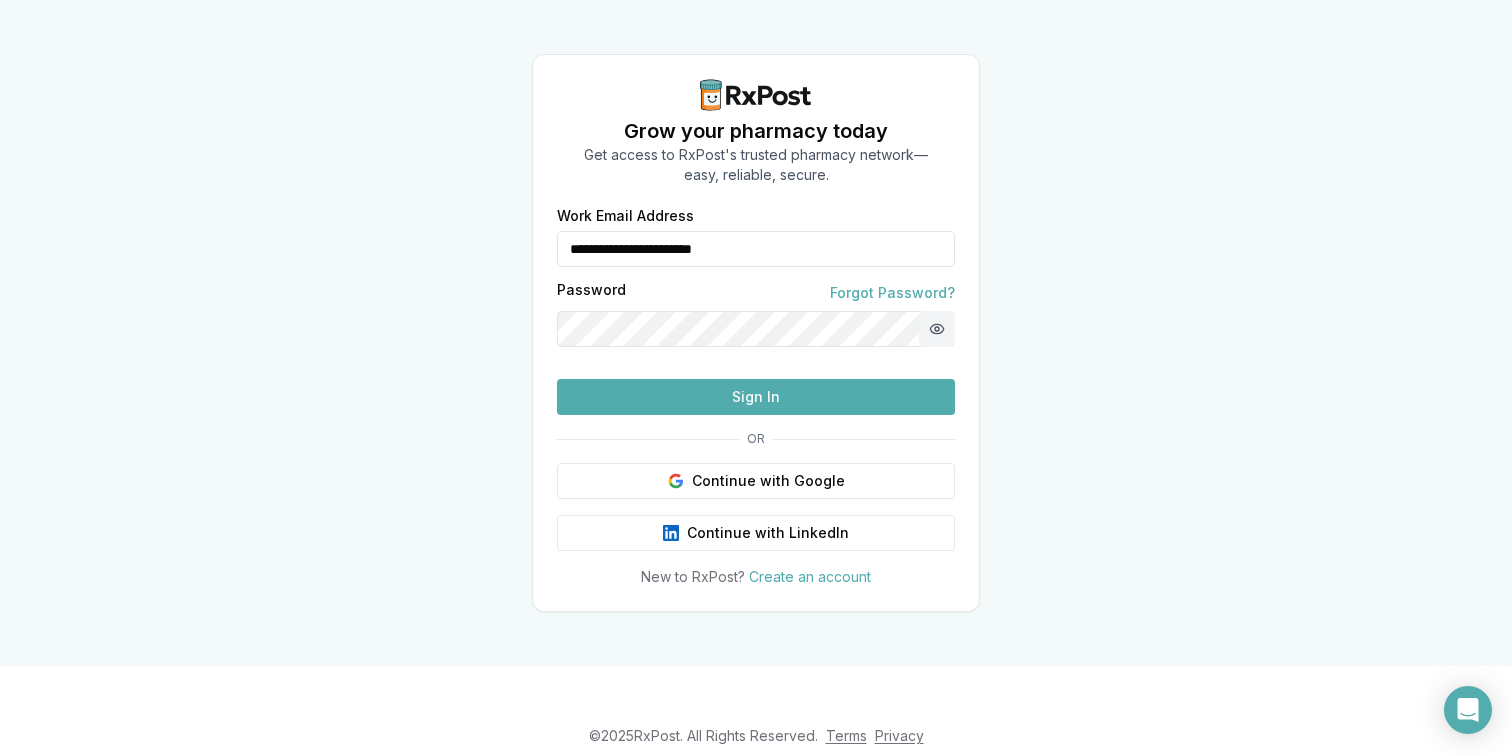 click at bounding box center (937, 329) 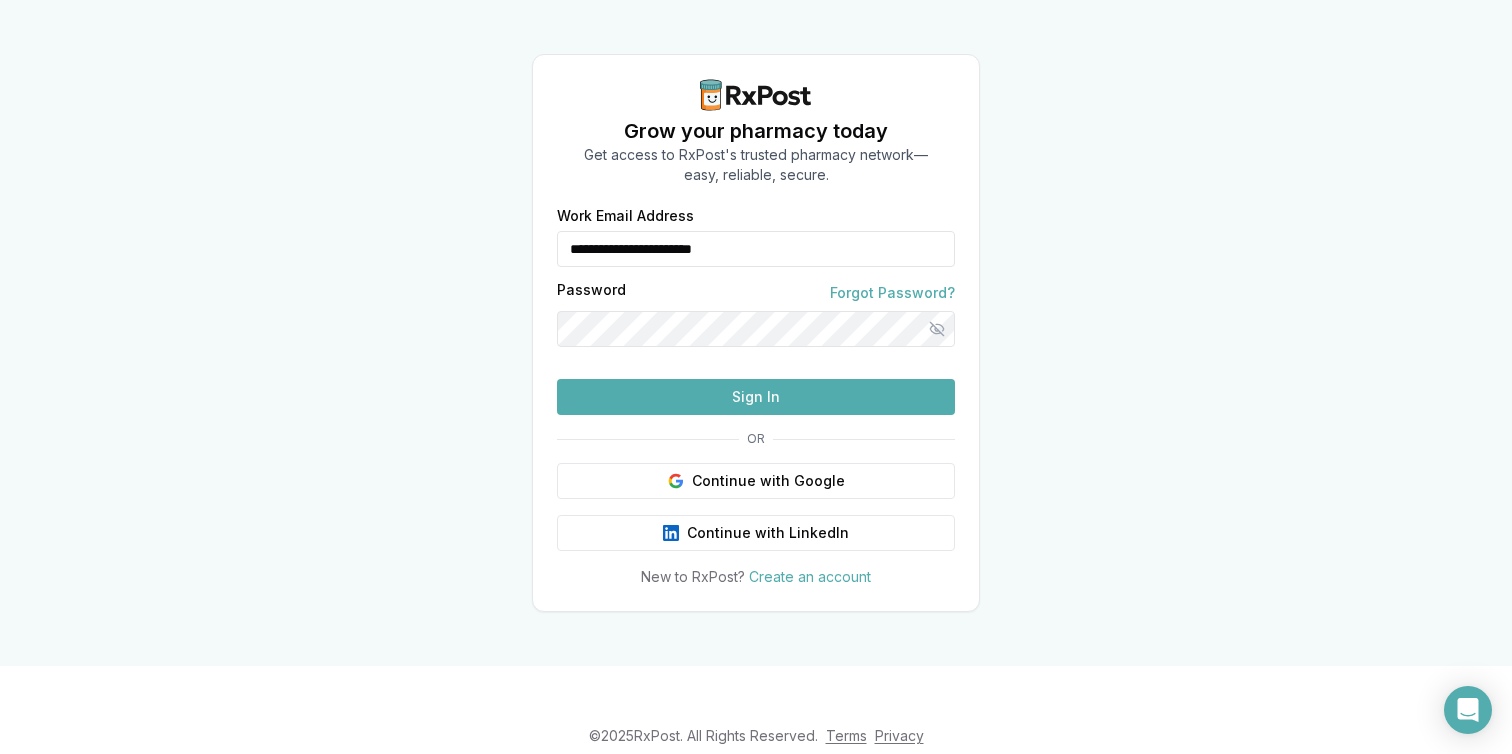 click on "**********" at bounding box center (756, 333) 